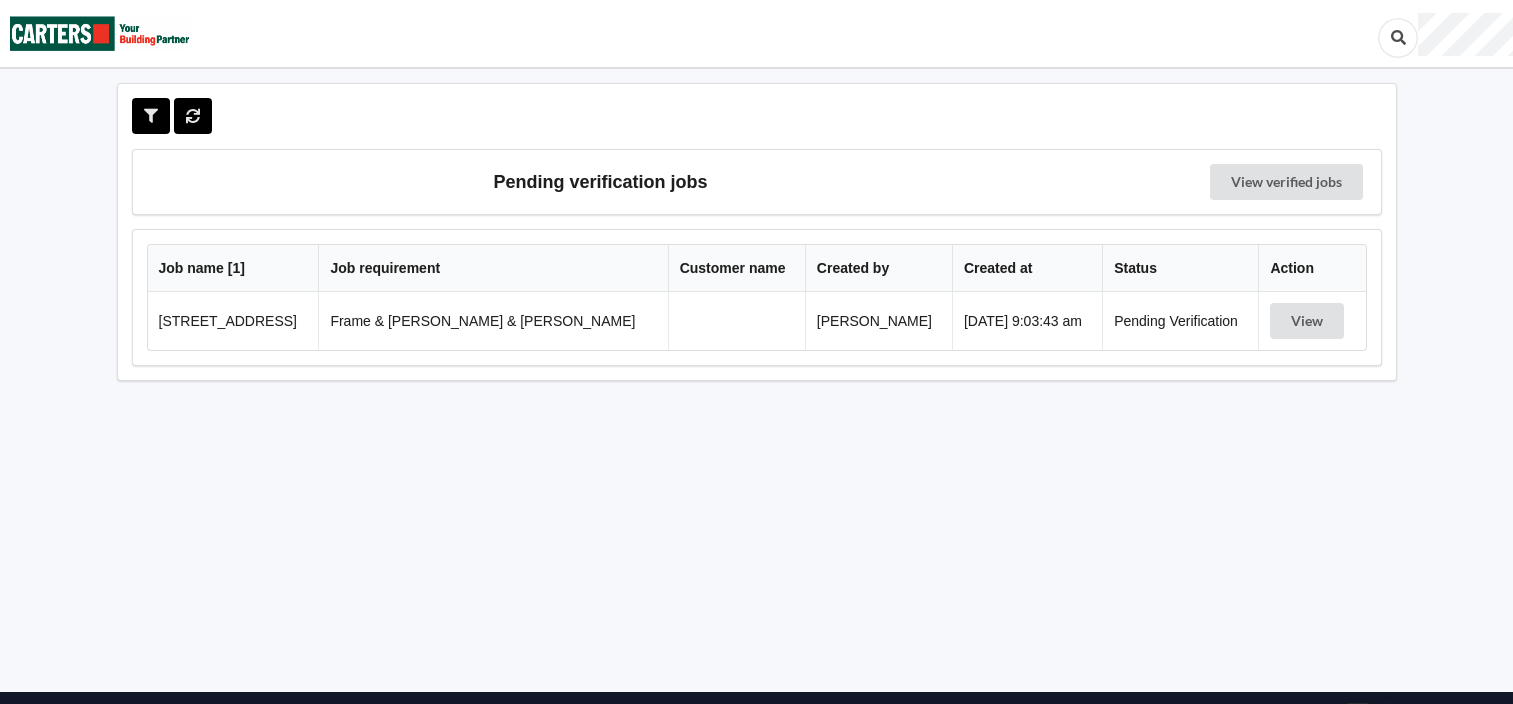 scroll, scrollTop: 0, scrollLeft: 0, axis: both 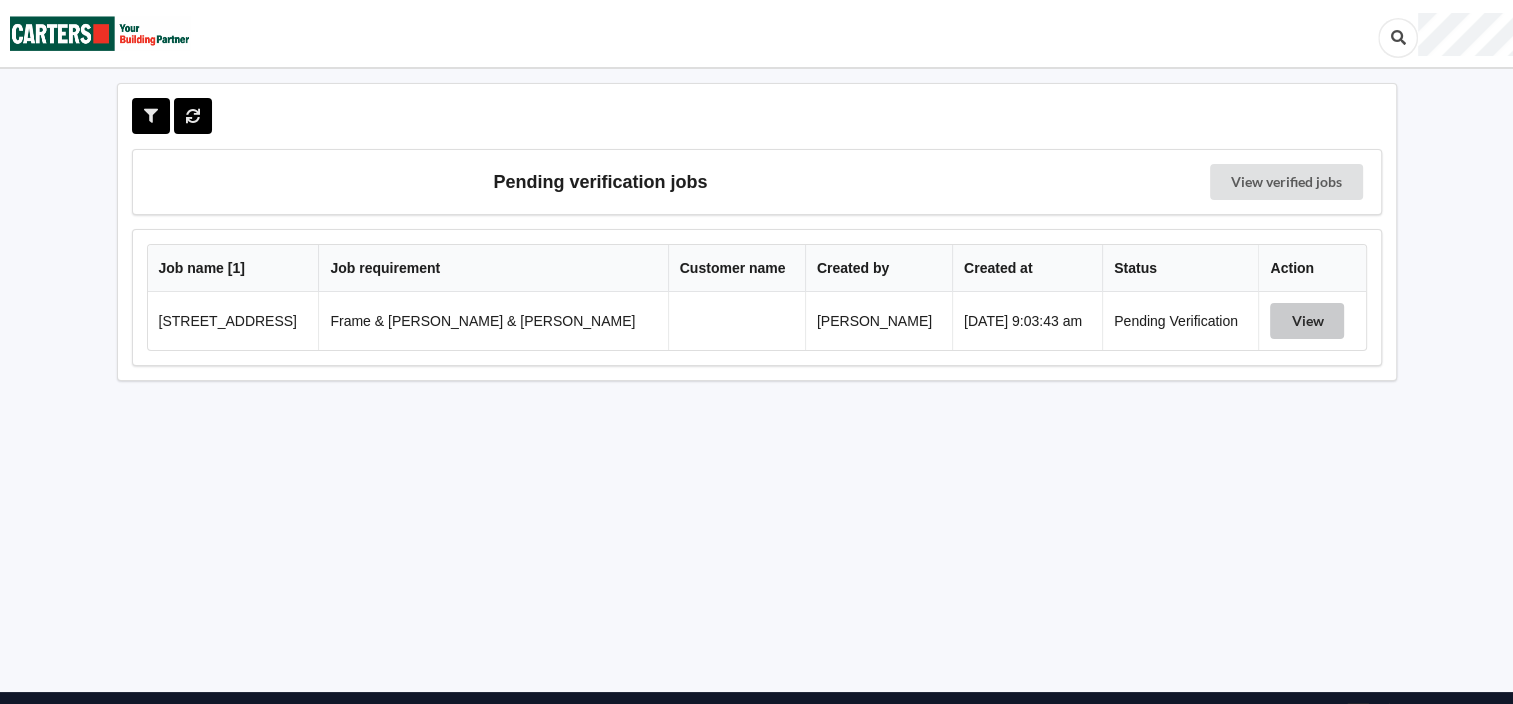 click on "View" at bounding box center [1307, 321] 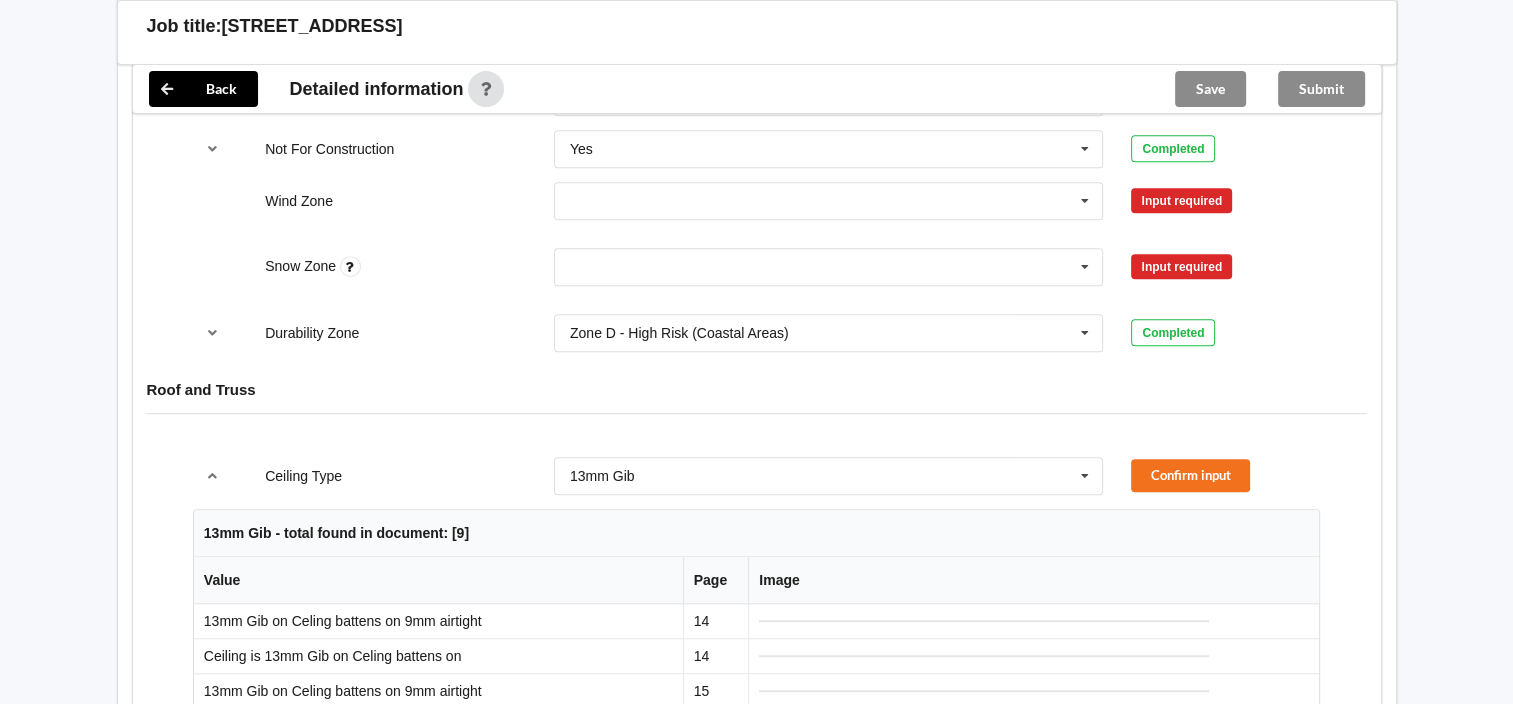 scroll, scrollTop: 882, scrollLeft: 0, axis: vertical 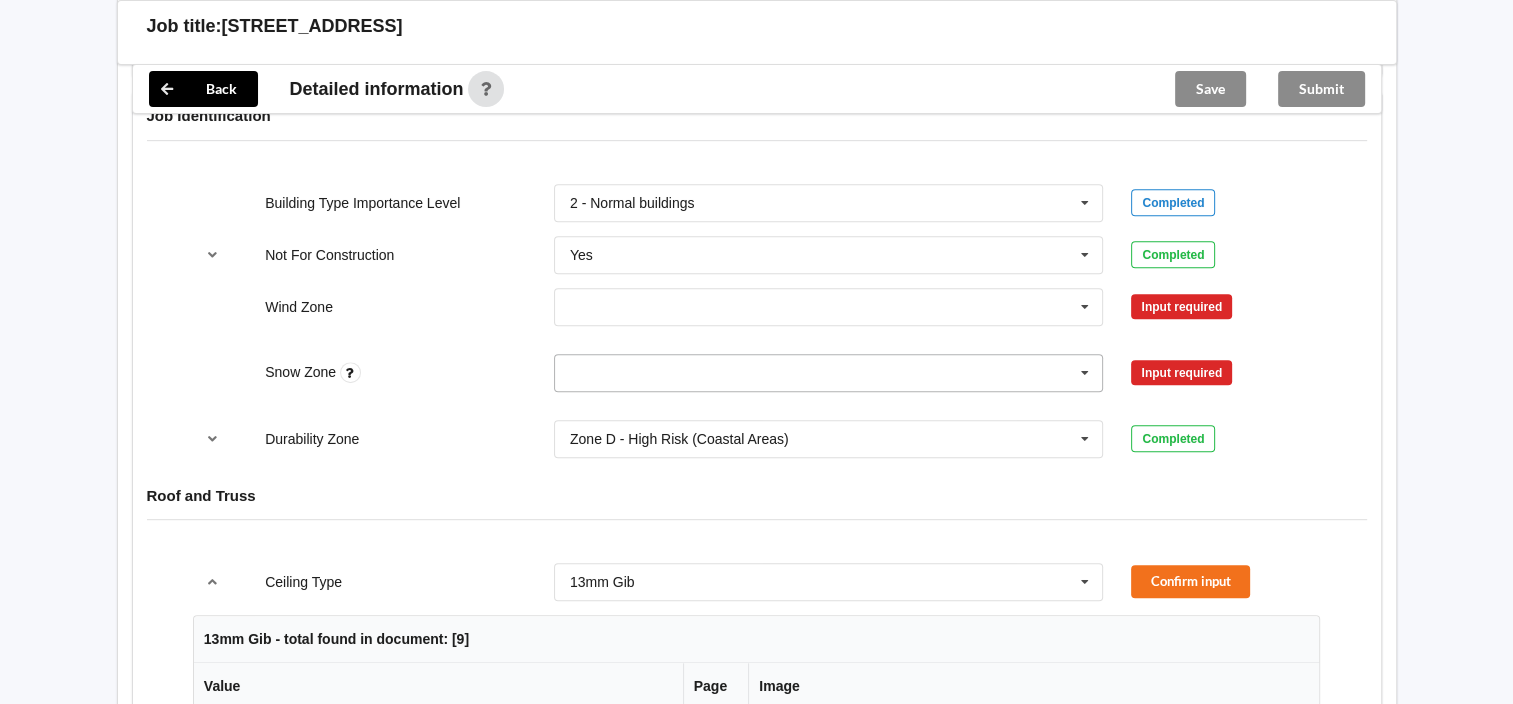 click at bounding box center (1085, 373) 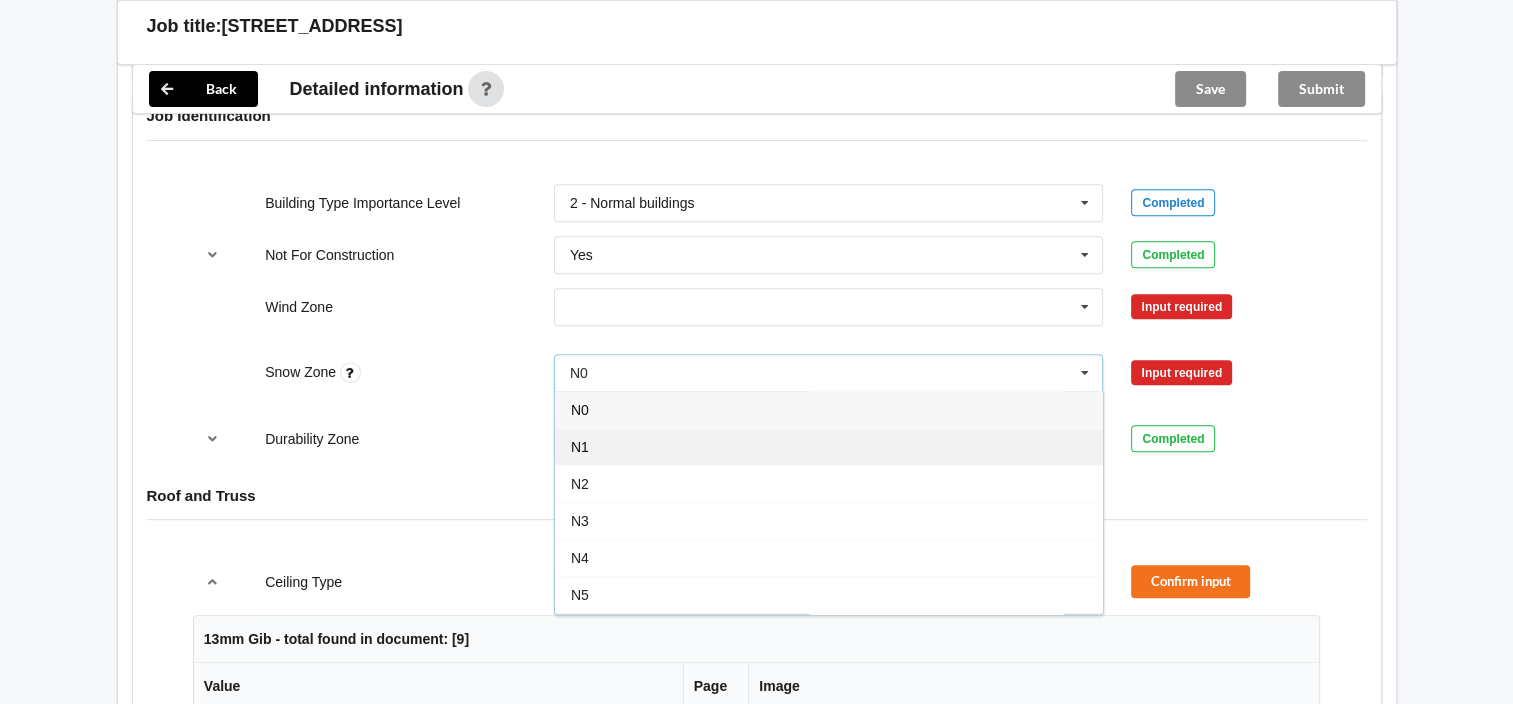 click on "N1" at bounding box center [829, 446] 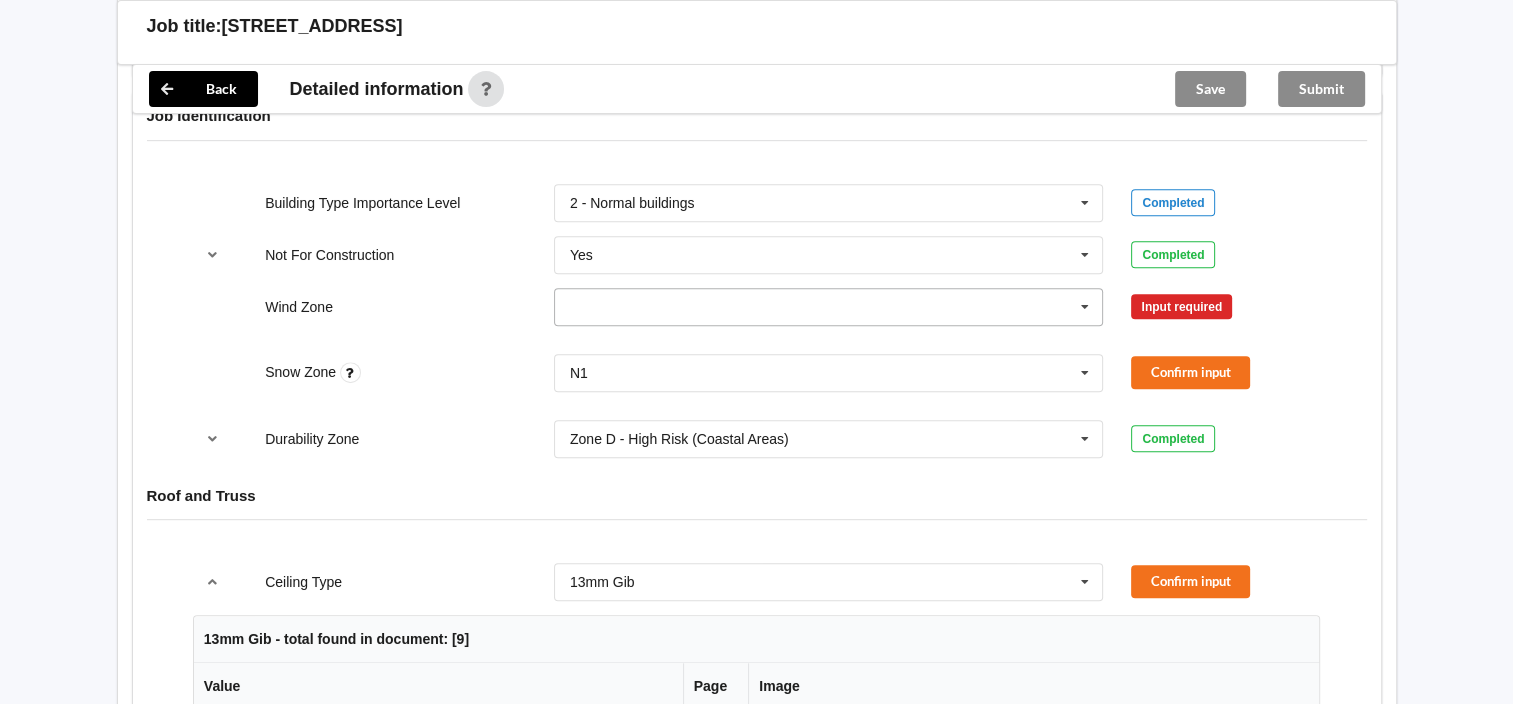 click at bounding box center [830, 307] 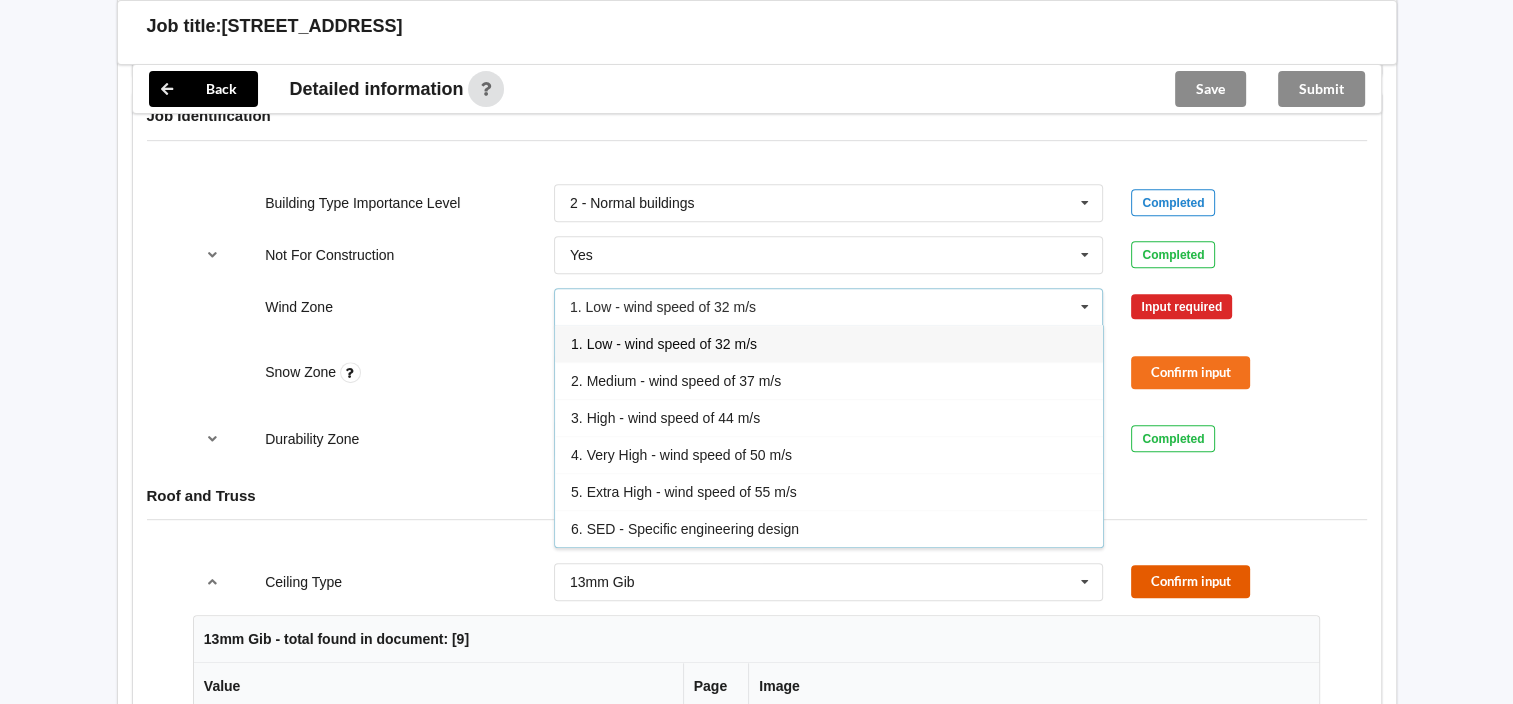 click on "Confirm input" at bounding box center (1190, 581) 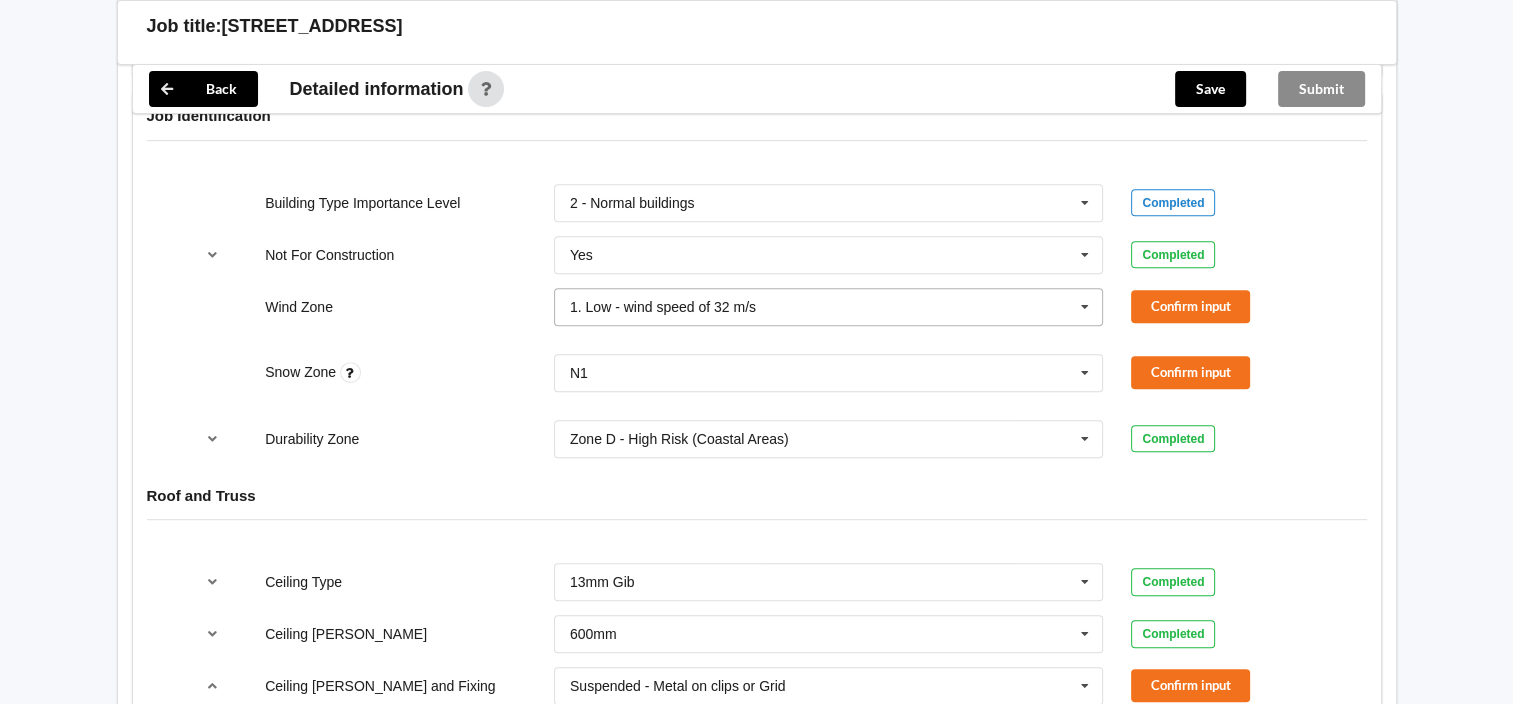 click at bounding box center (1085, 307) 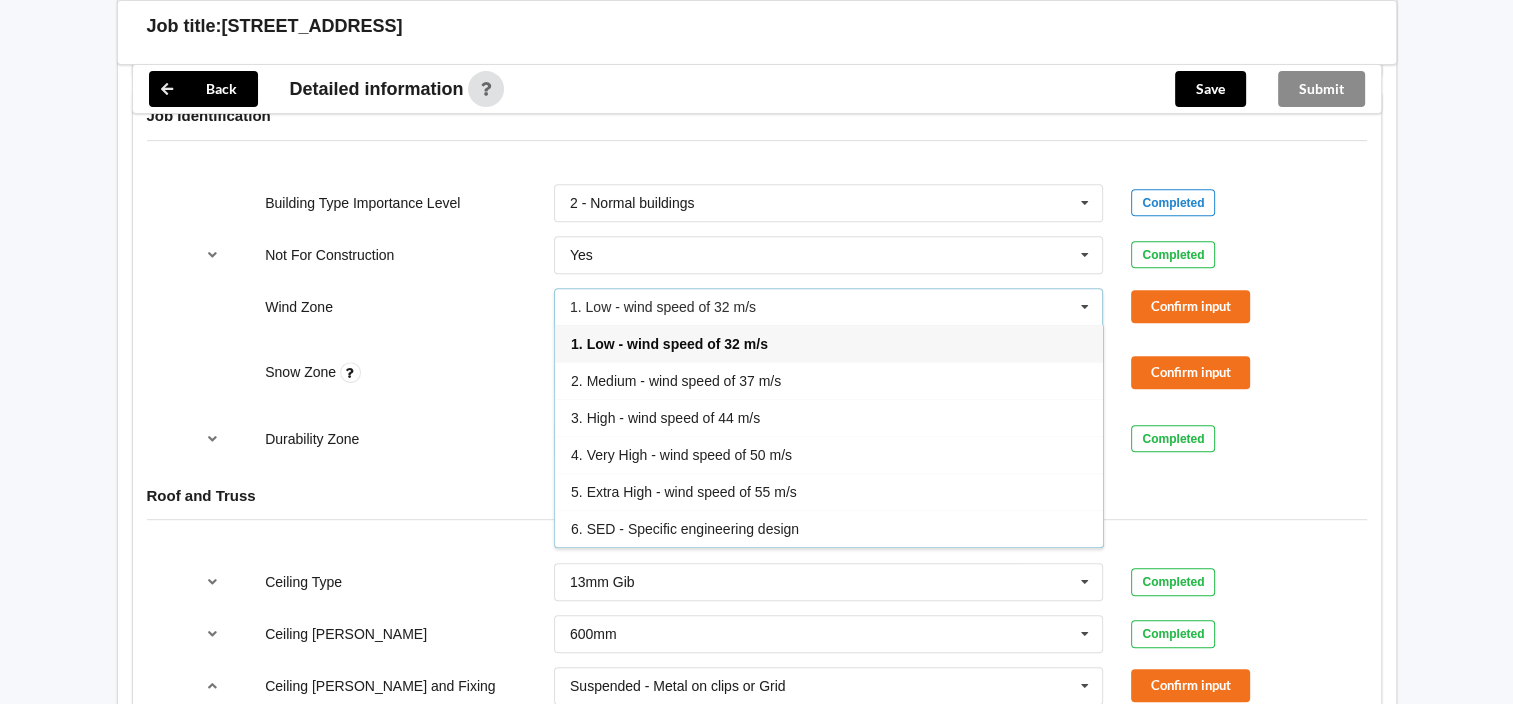 click at bounding box center [1085, 307] 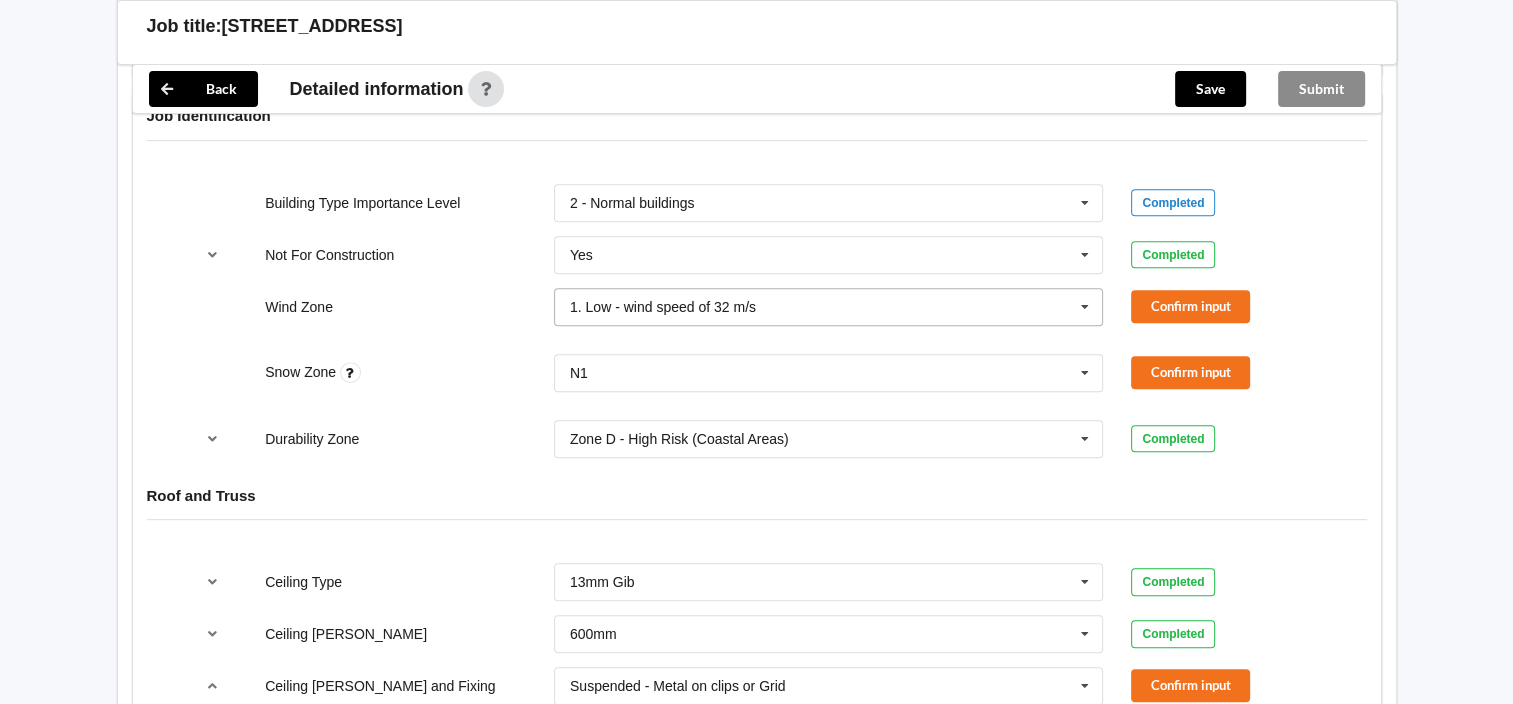 click at bounding box center (1085, 307) 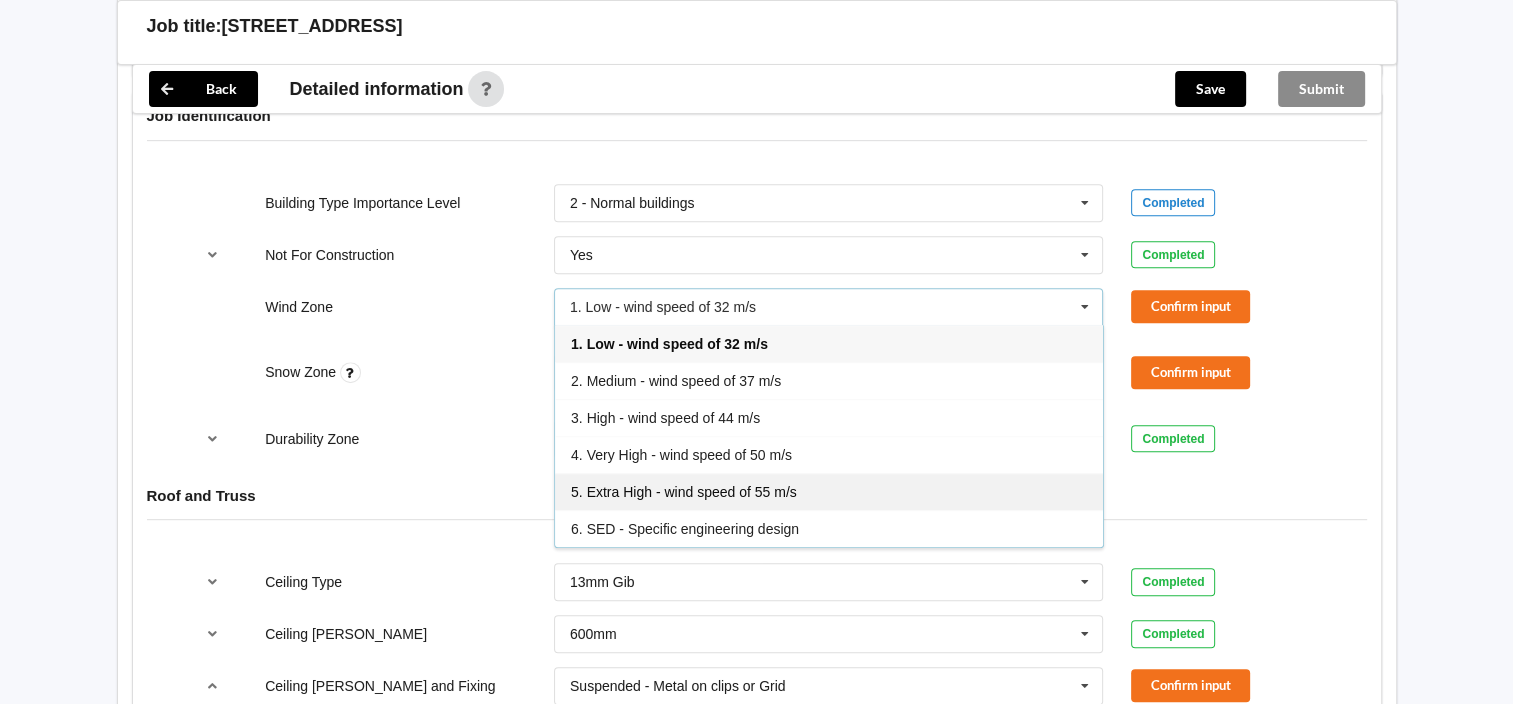 click on "5. Extra High - wind speed of 55 m/s" at bounding box center (829, 491) 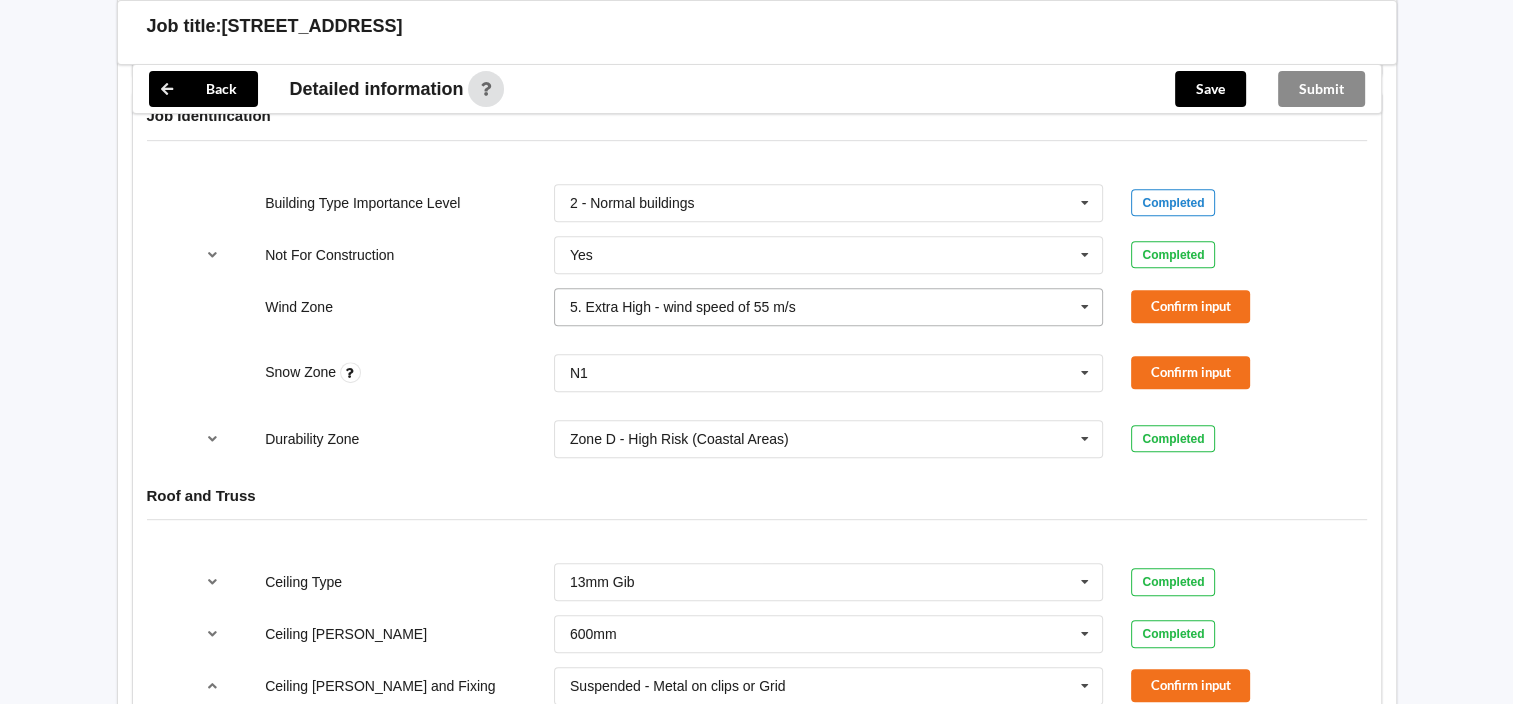 click at bounding box center (1085, 307) 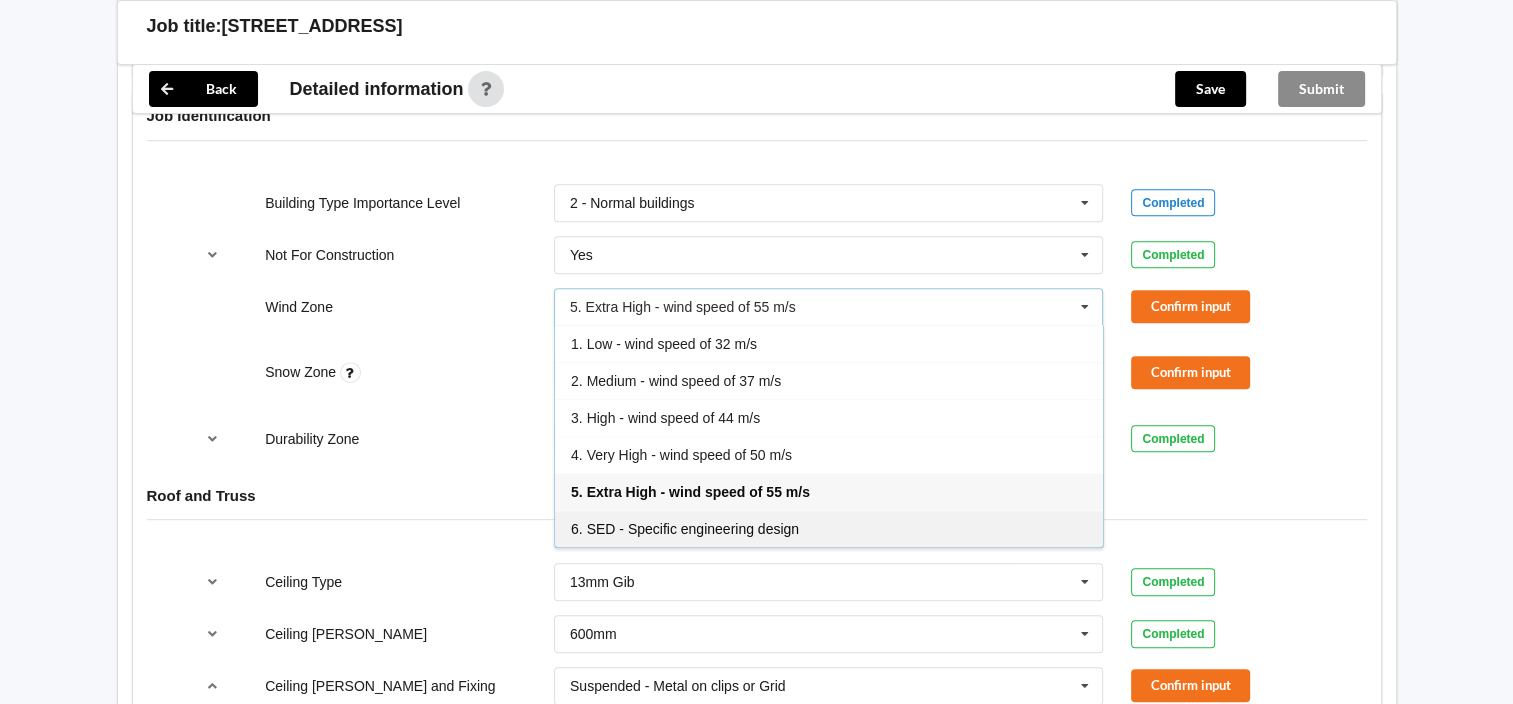 click on "6. SED - Specific engineering design" at bounding box center [829, 528] 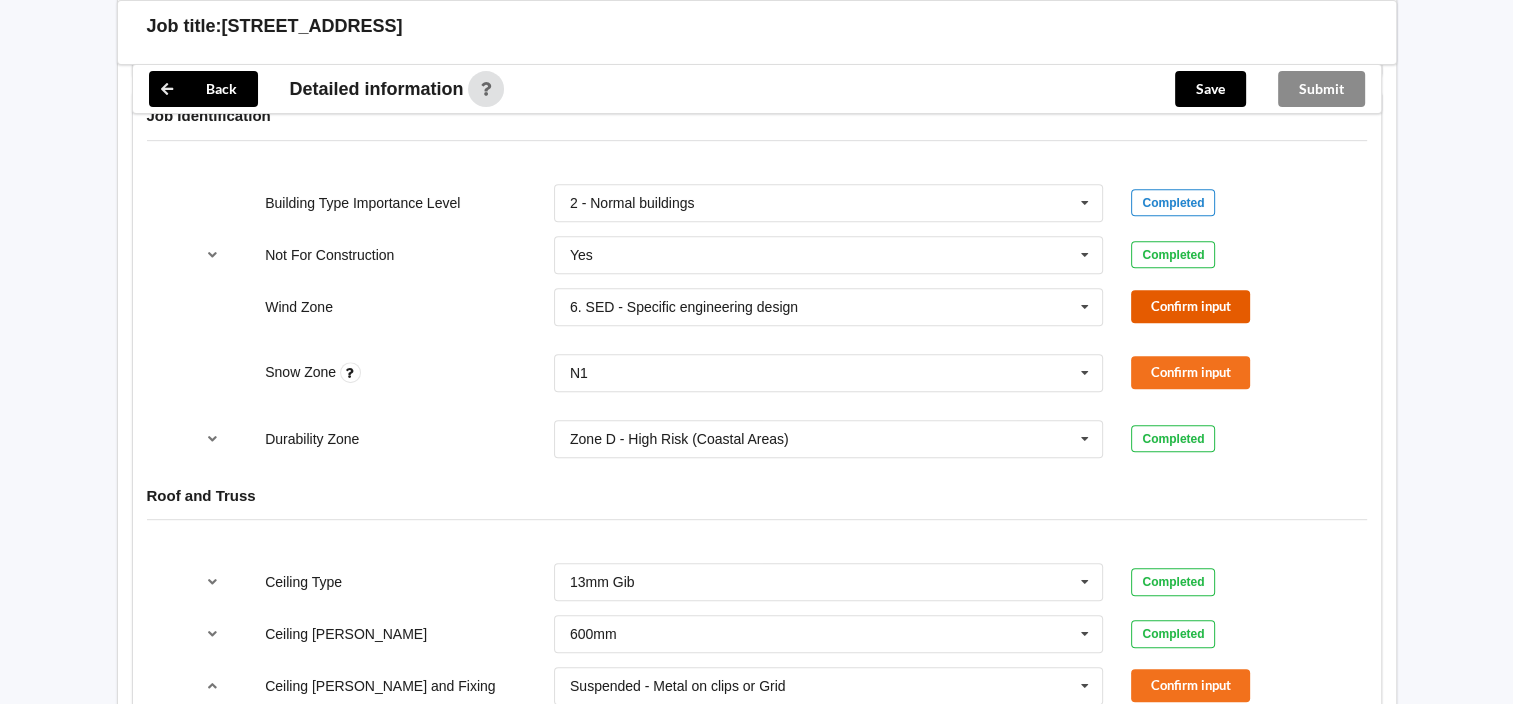 click on "Confirm input" at bounding box center [1190, 306] 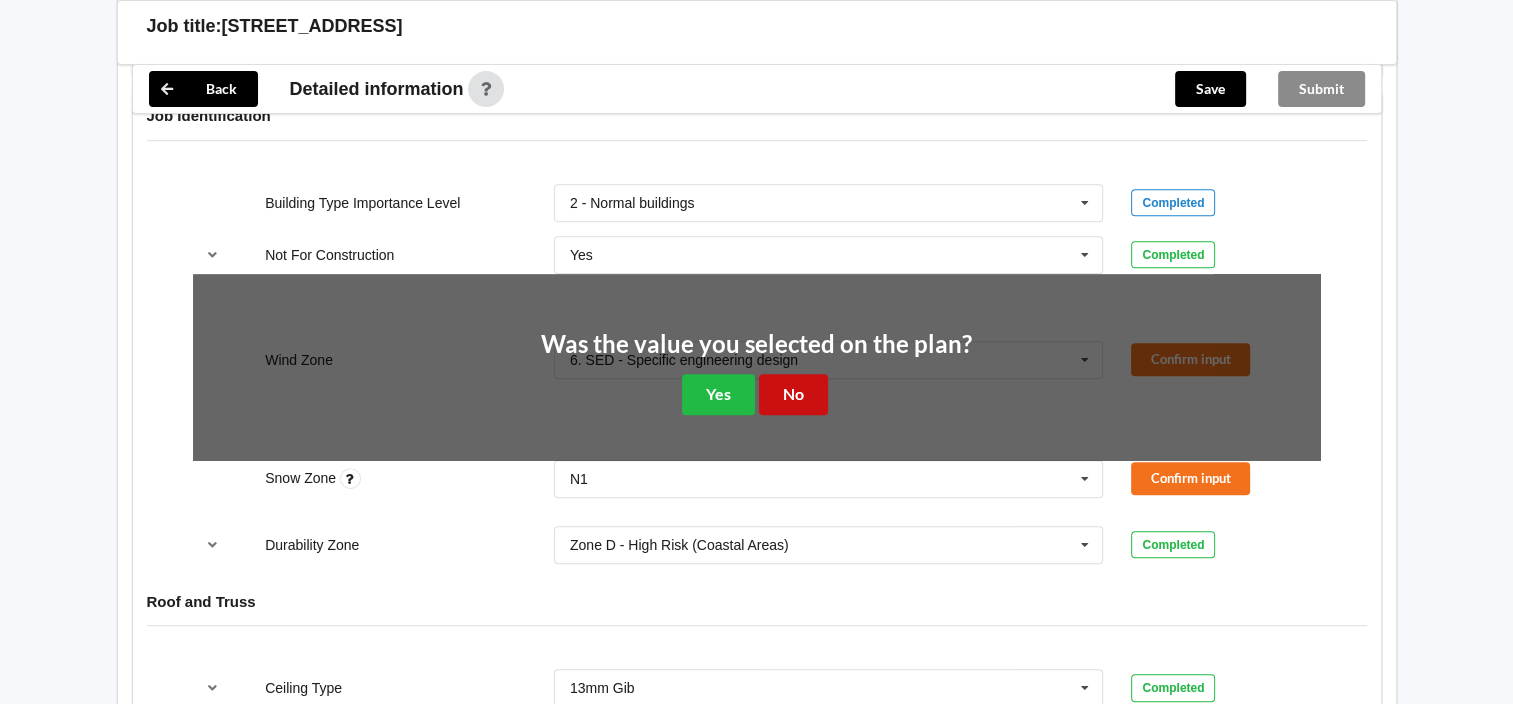 click on "No" at bounding box center [793, 394] 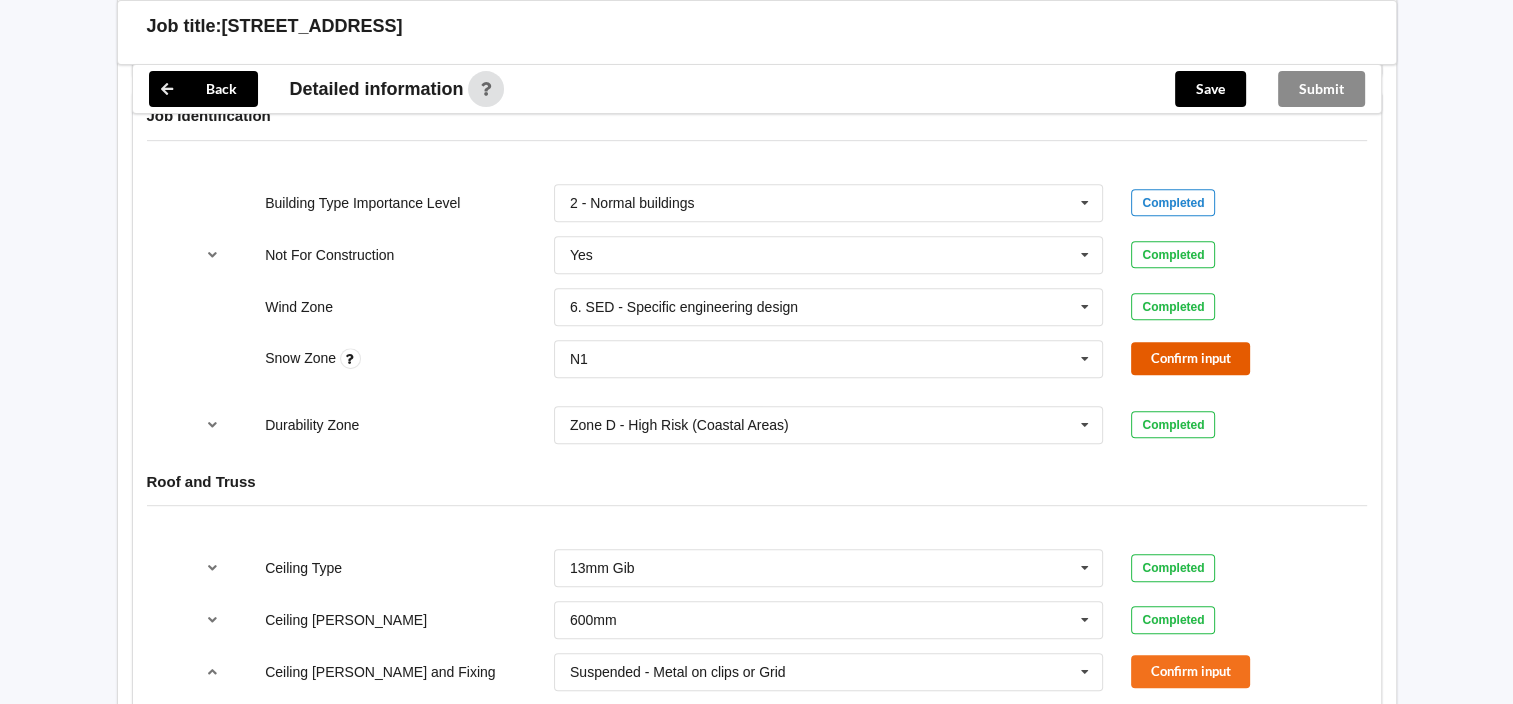 click on "Confirm input" at bounding box center (1190, 358) 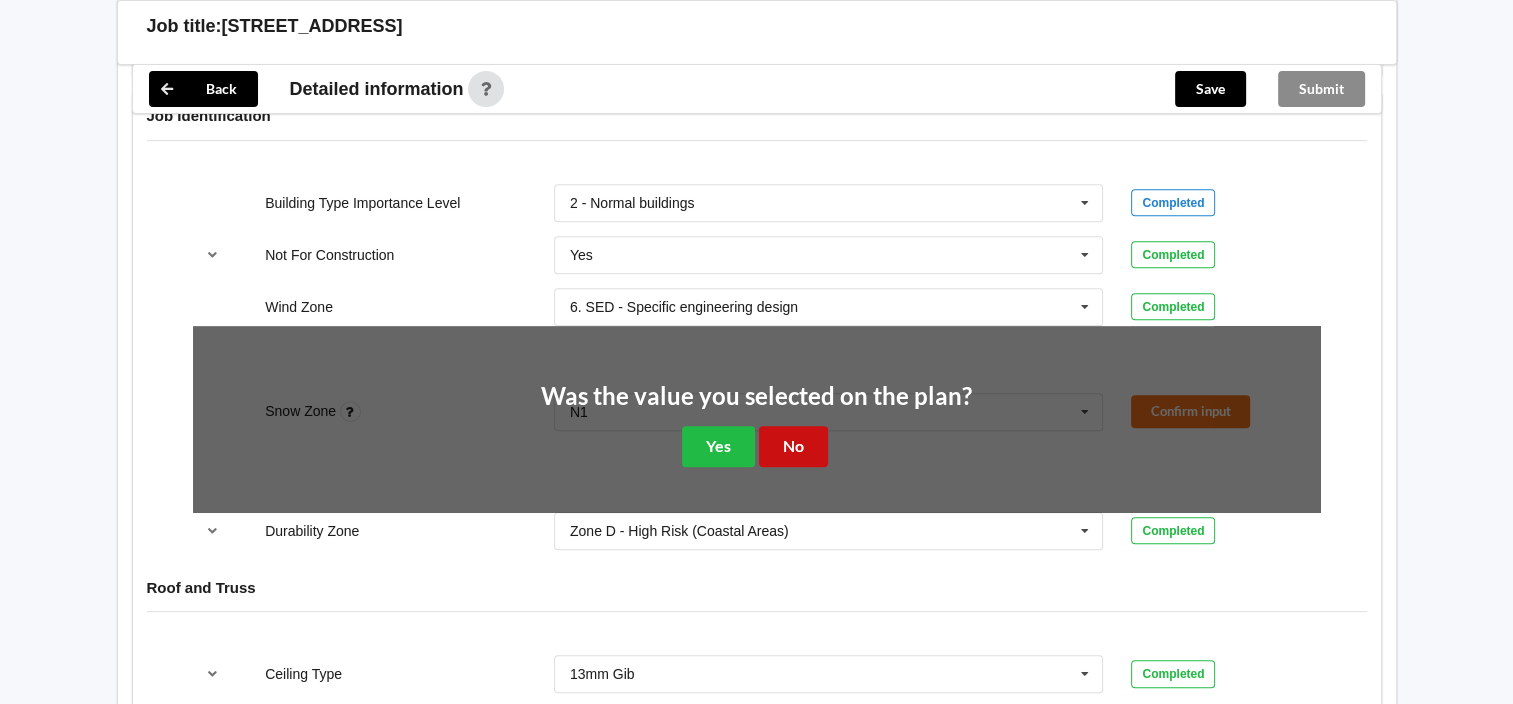 click on "No" at bounding box center (793, 446) 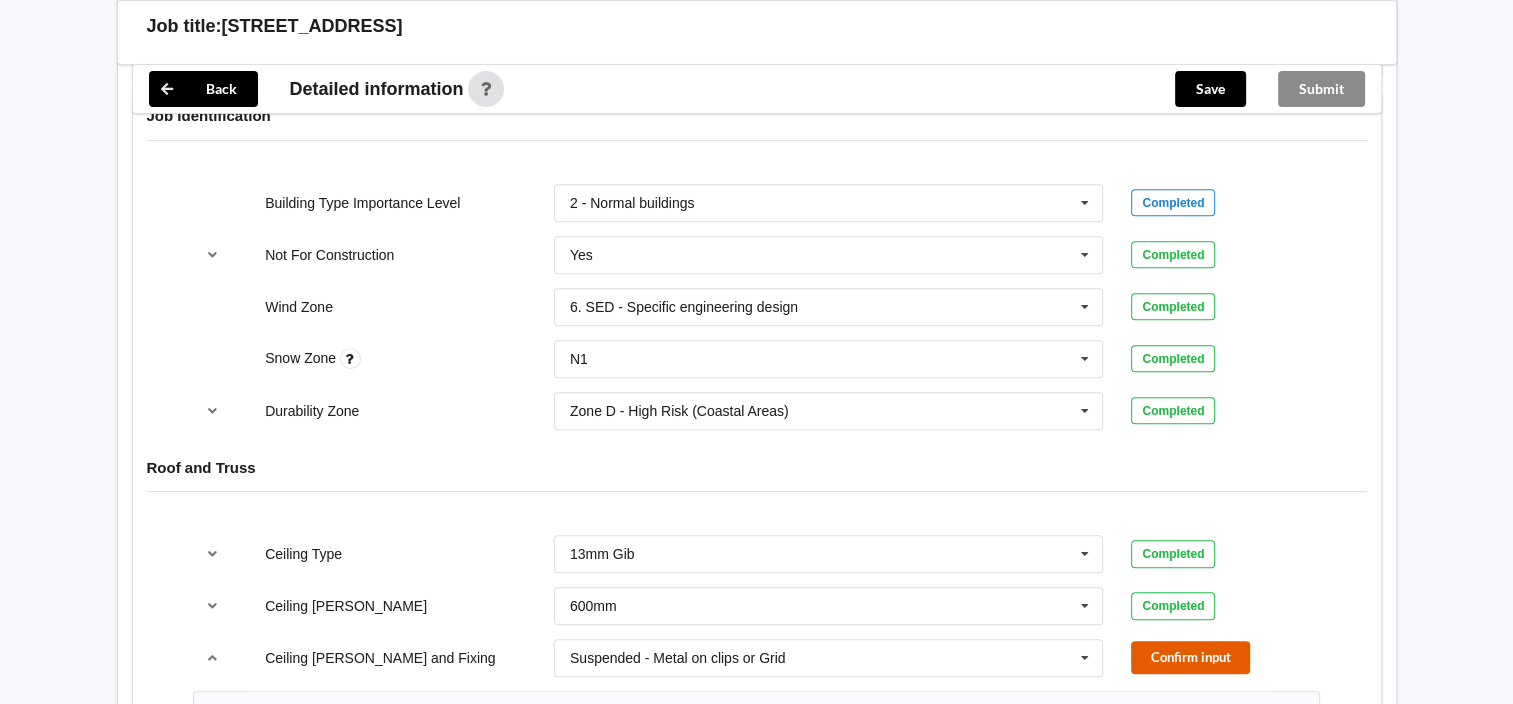 click on "Confirm input" at bounding box center (1190, 657) 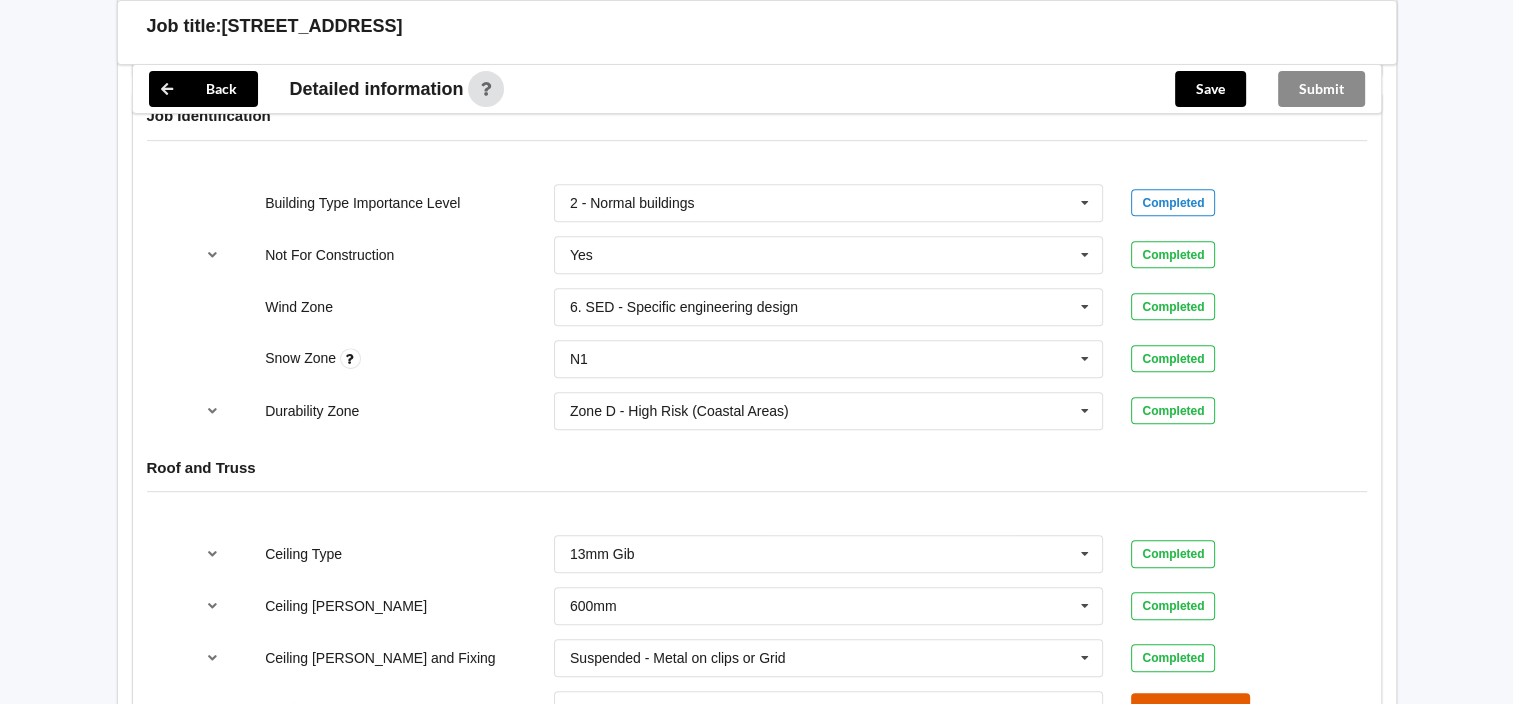 click on "Confirm input" at bounding box center (1190, 709) 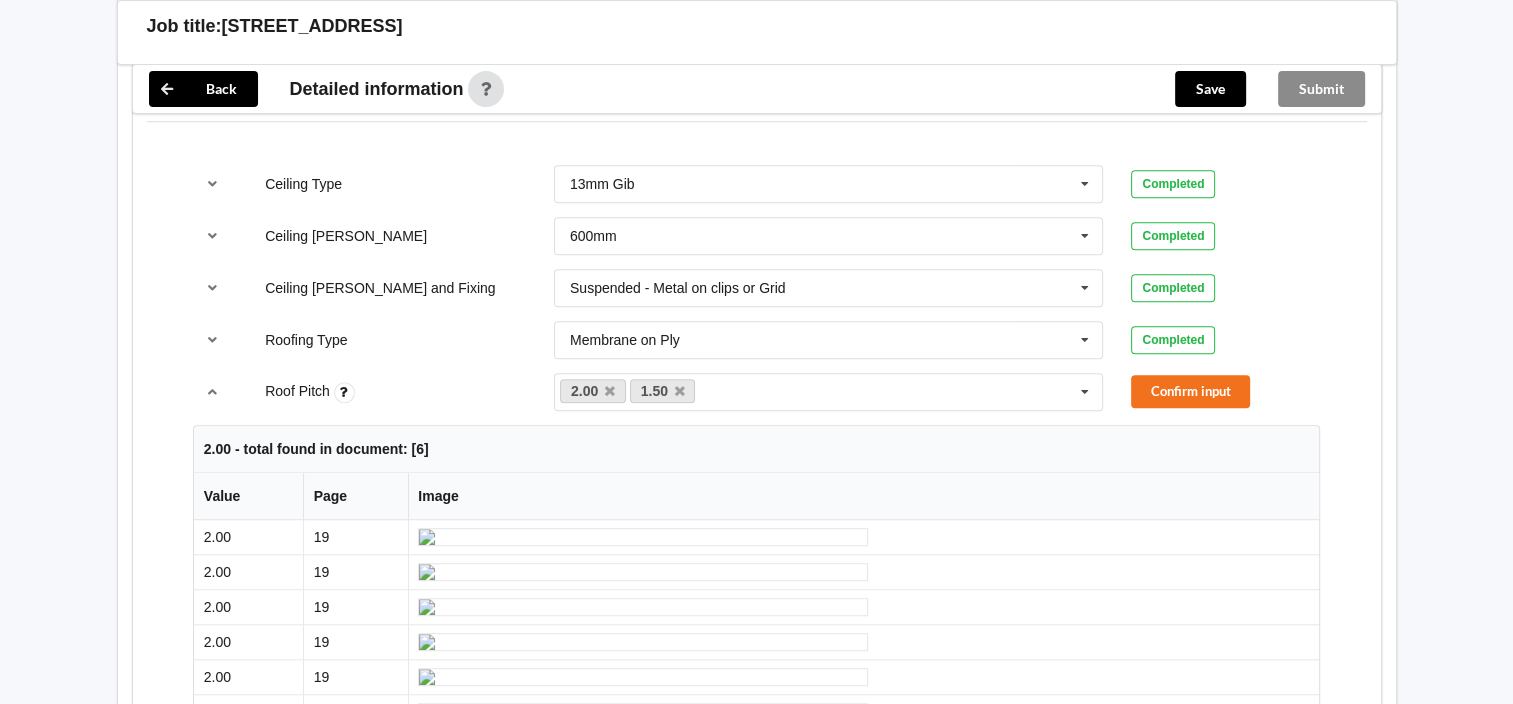 scroll, scrollTop: 1124, scrollLeft: 0, axis: vertical 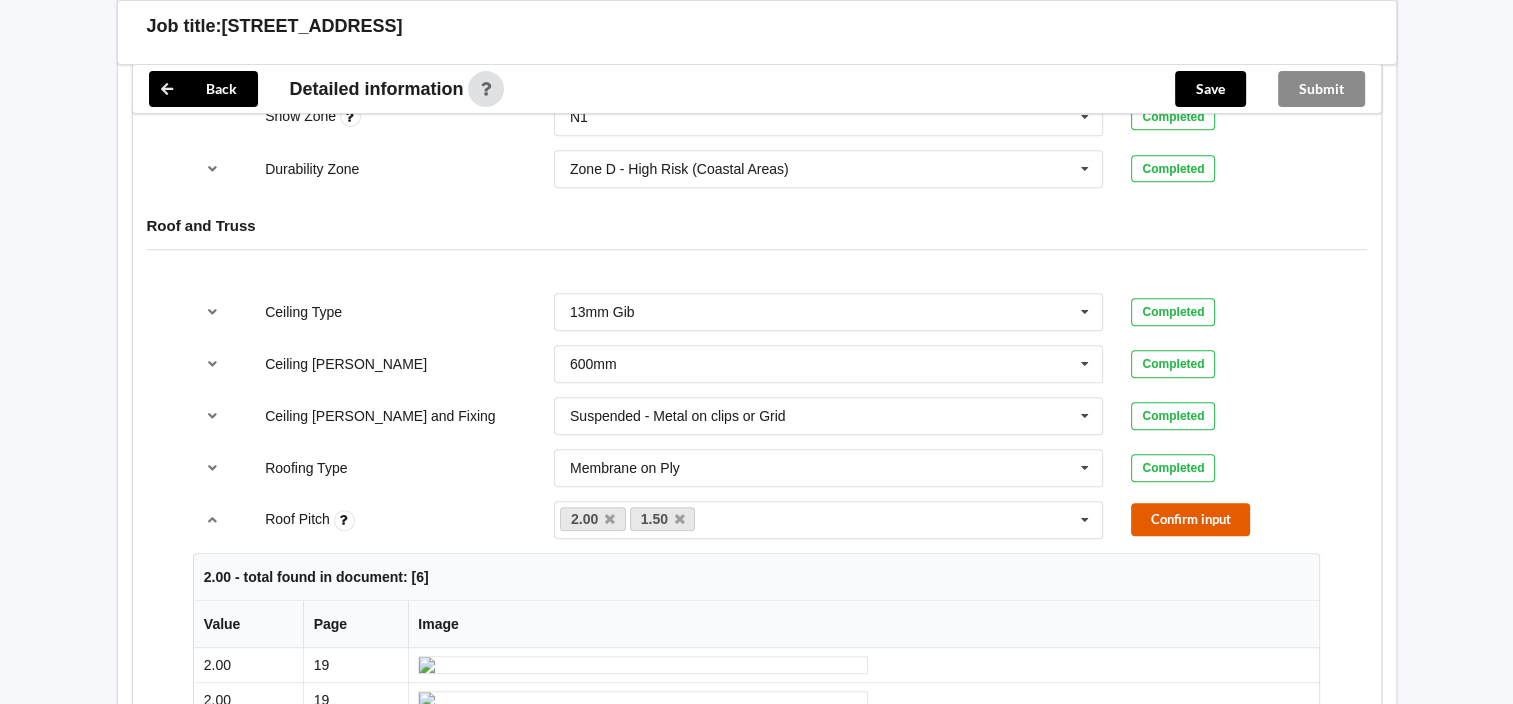 click on "Confirm input" at bounding box center (1190, 519) 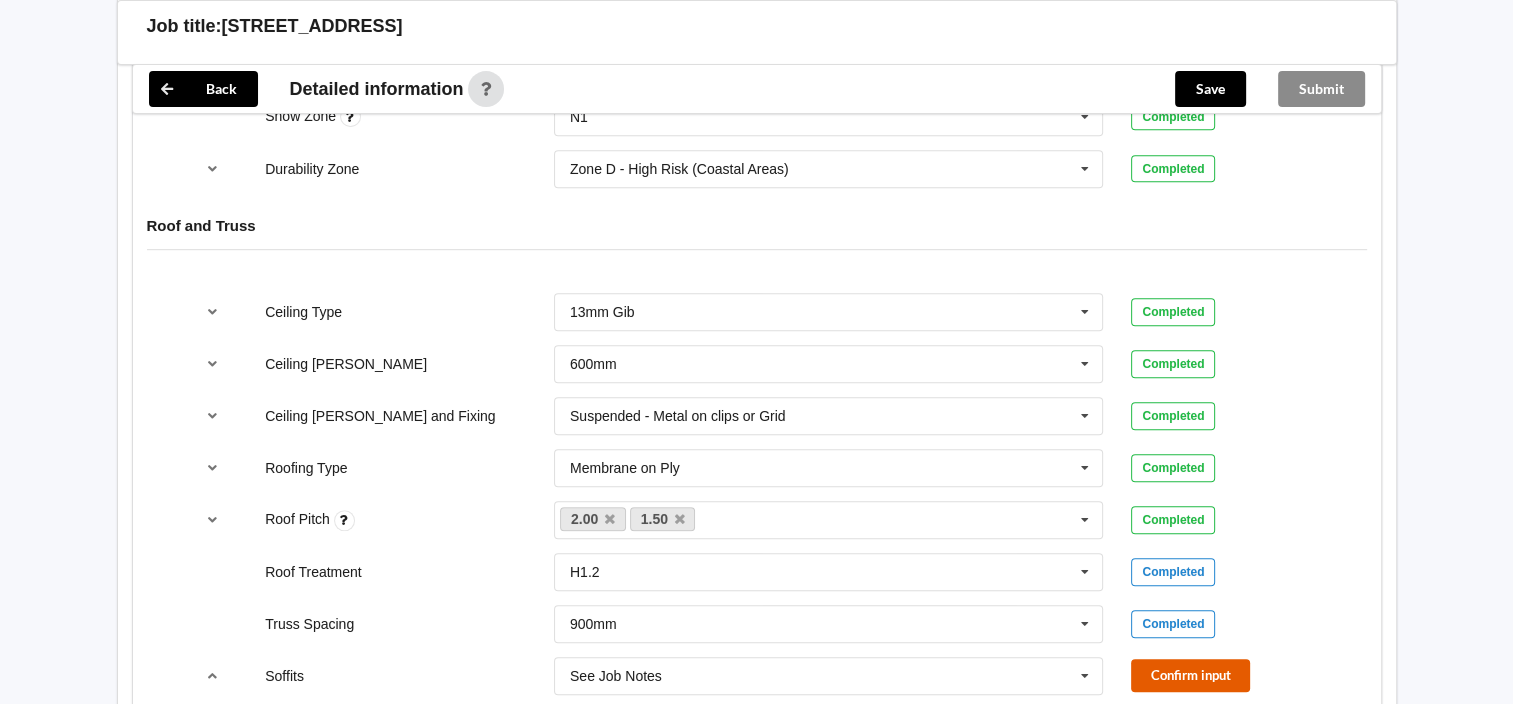 click on "Confirm input" at bounding box center [1190, 675] 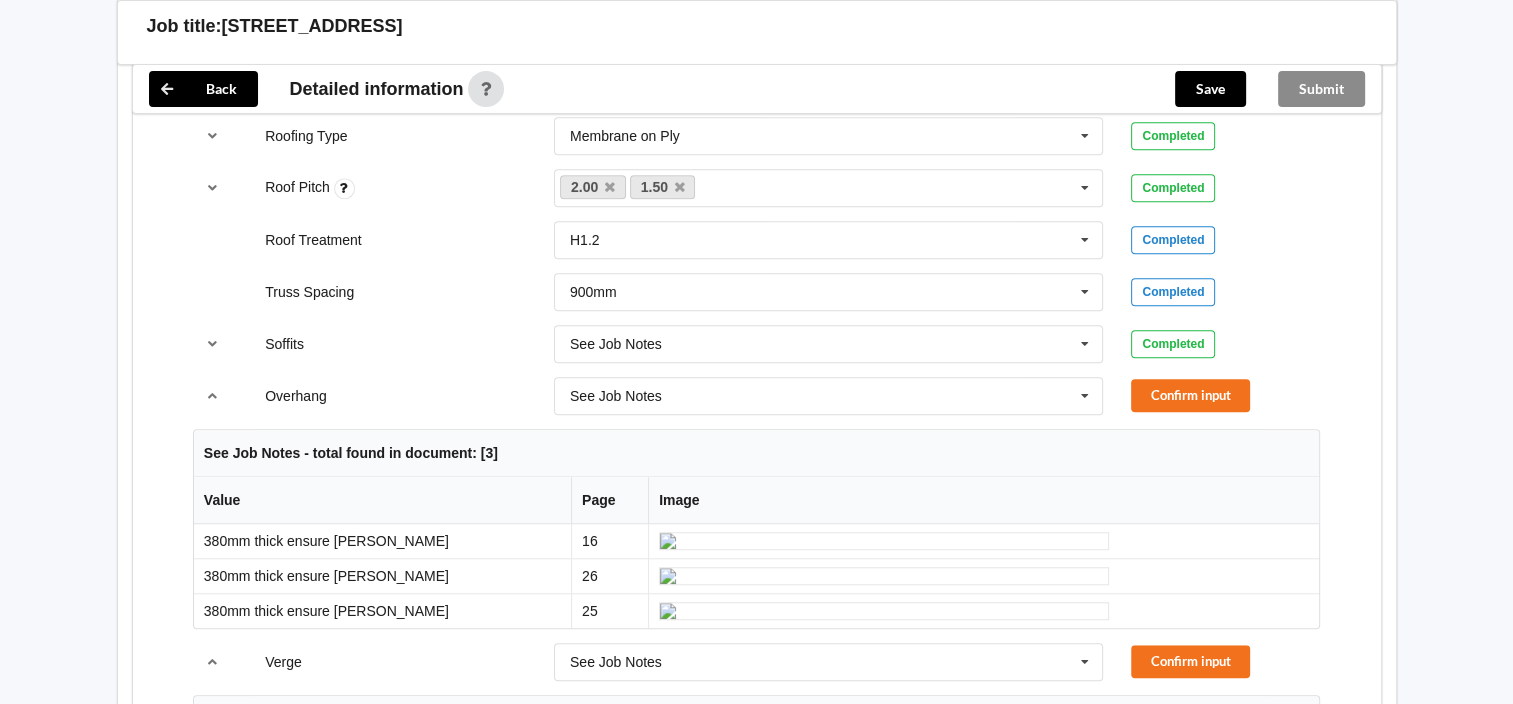 scroll, scrollTop: 1432, scrollLeft: 0, axis: vertical 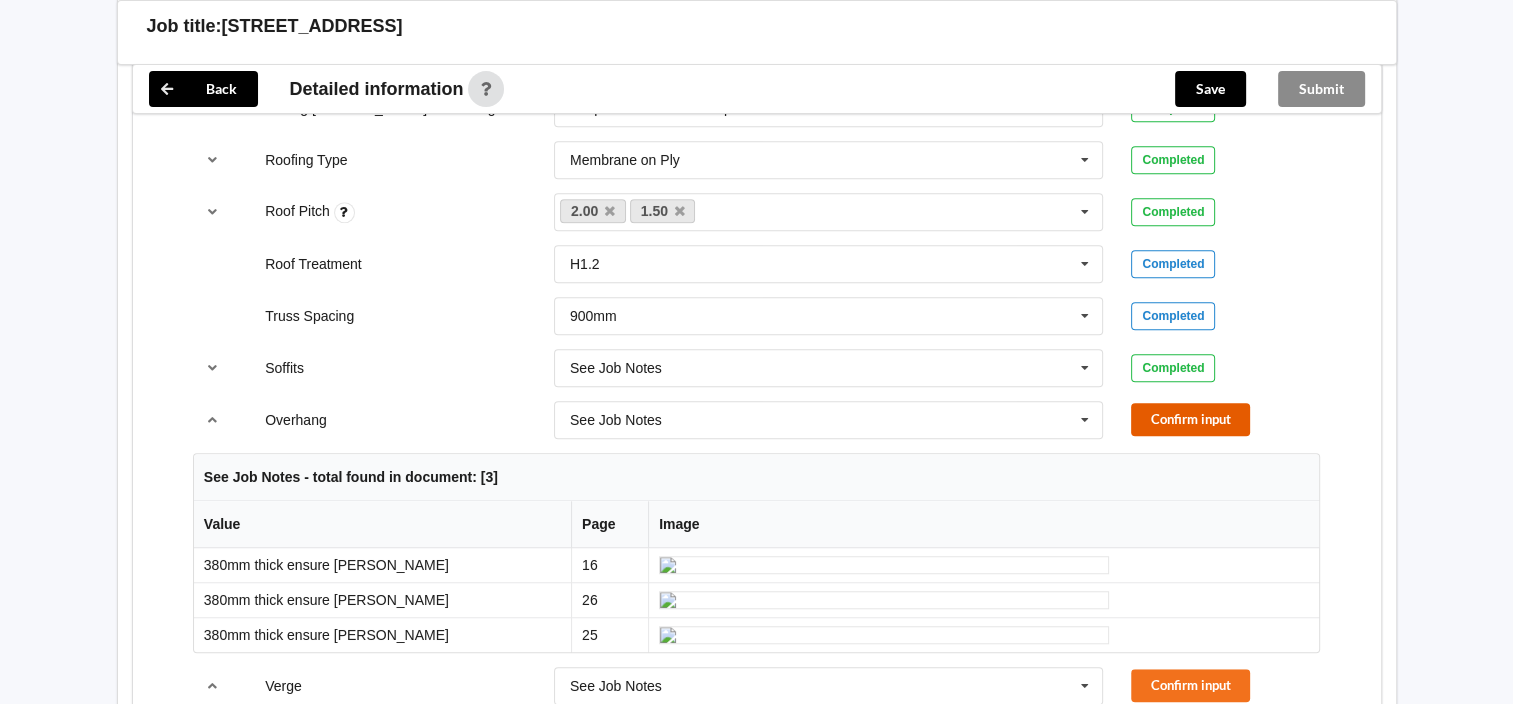 click on "Confirm input" at bounding box center (1190, 419) 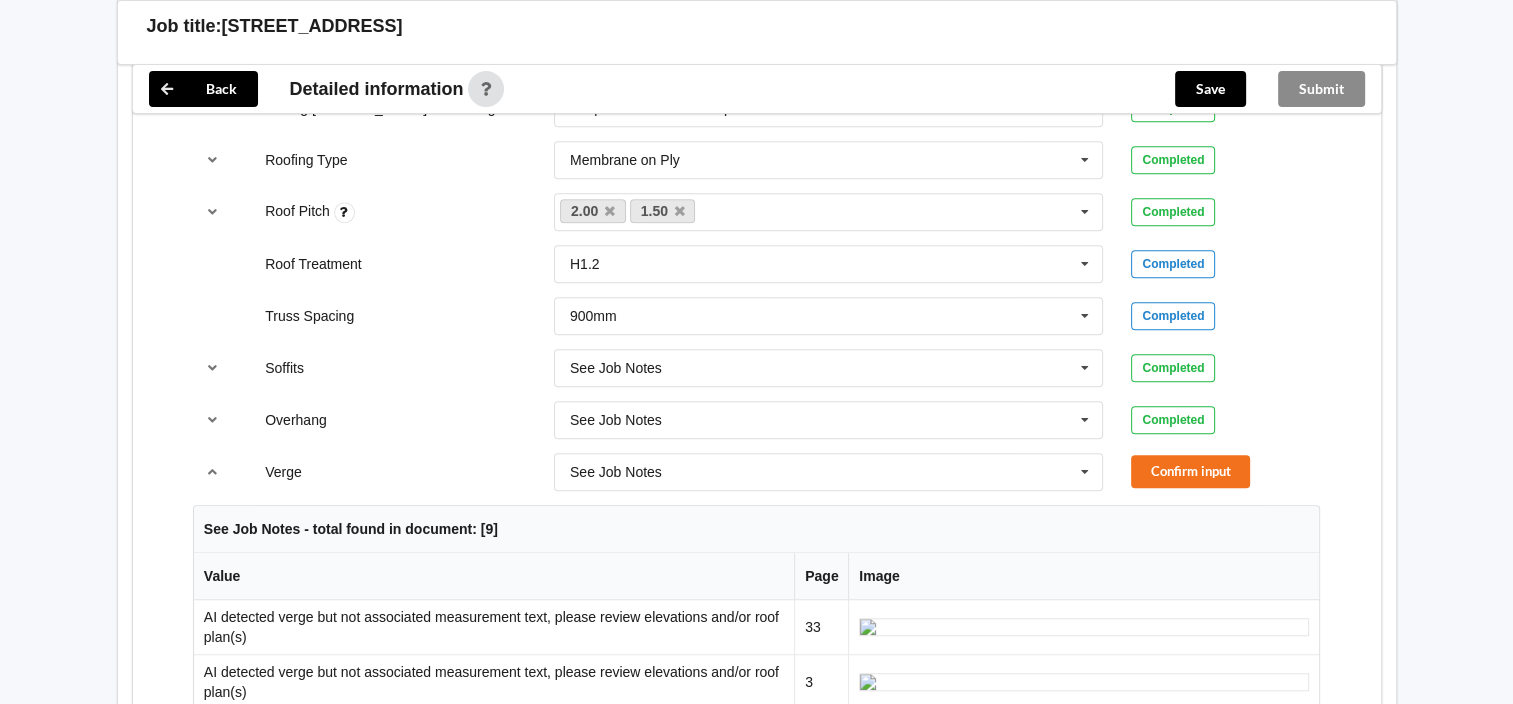 click on "Verge   See Job Notes See Job Notes 300mm 450mm 600mm 750mm Multiple Values – See As Per Plan No Verge Confirm input" at bounding box center [756, 472] 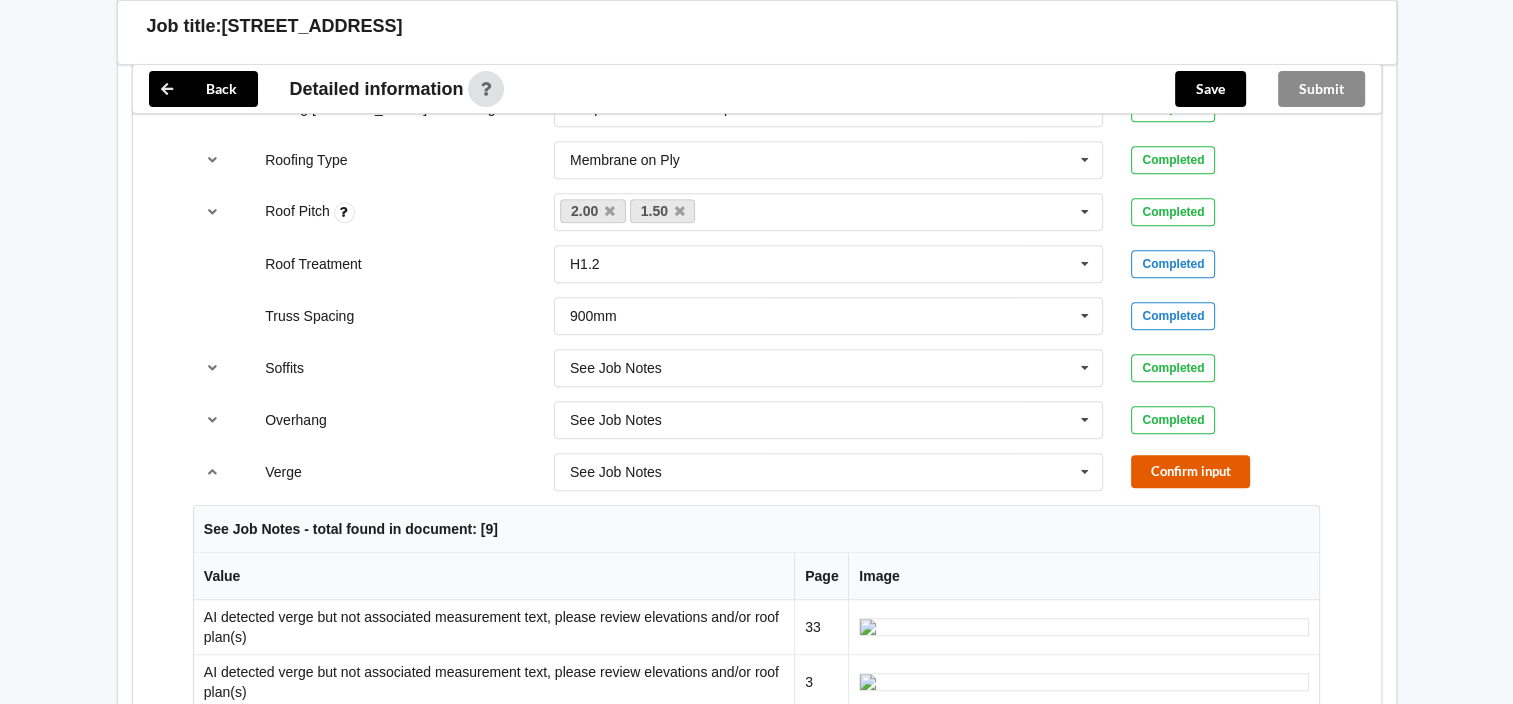 click on "Confirm input" at bounding box center (1190, 471) 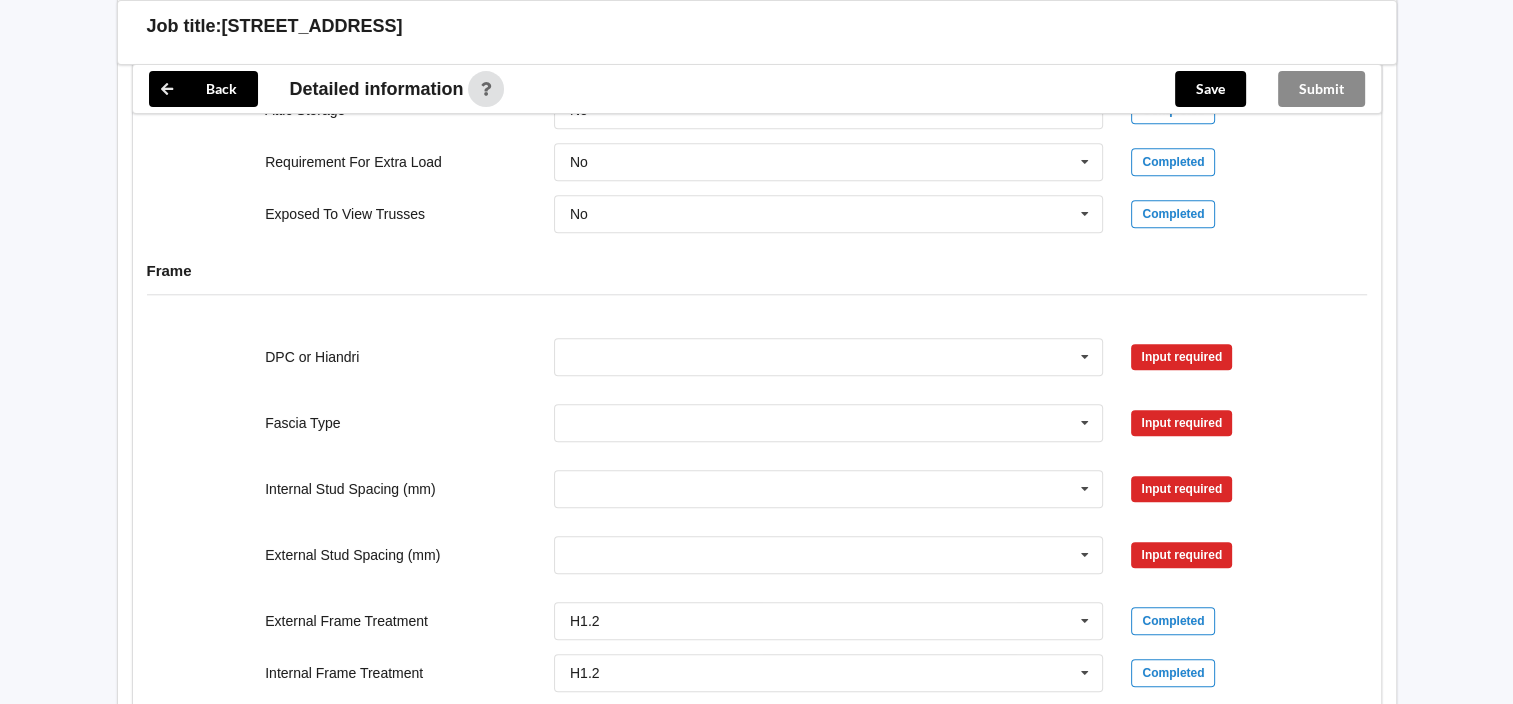 scroll, scrollTop: 1941, scrollLeft: 0, axis: vertical 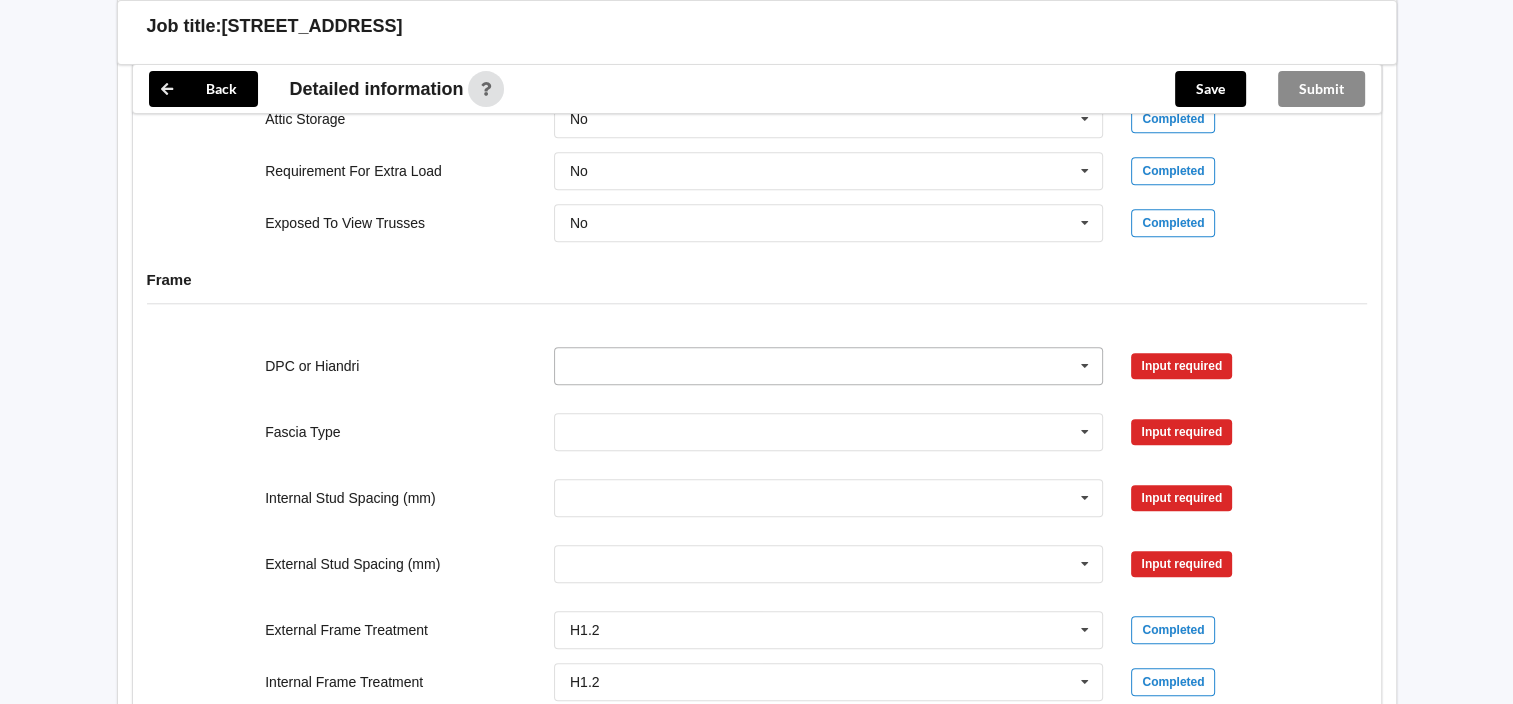 click at bounding box center [1085, 366] 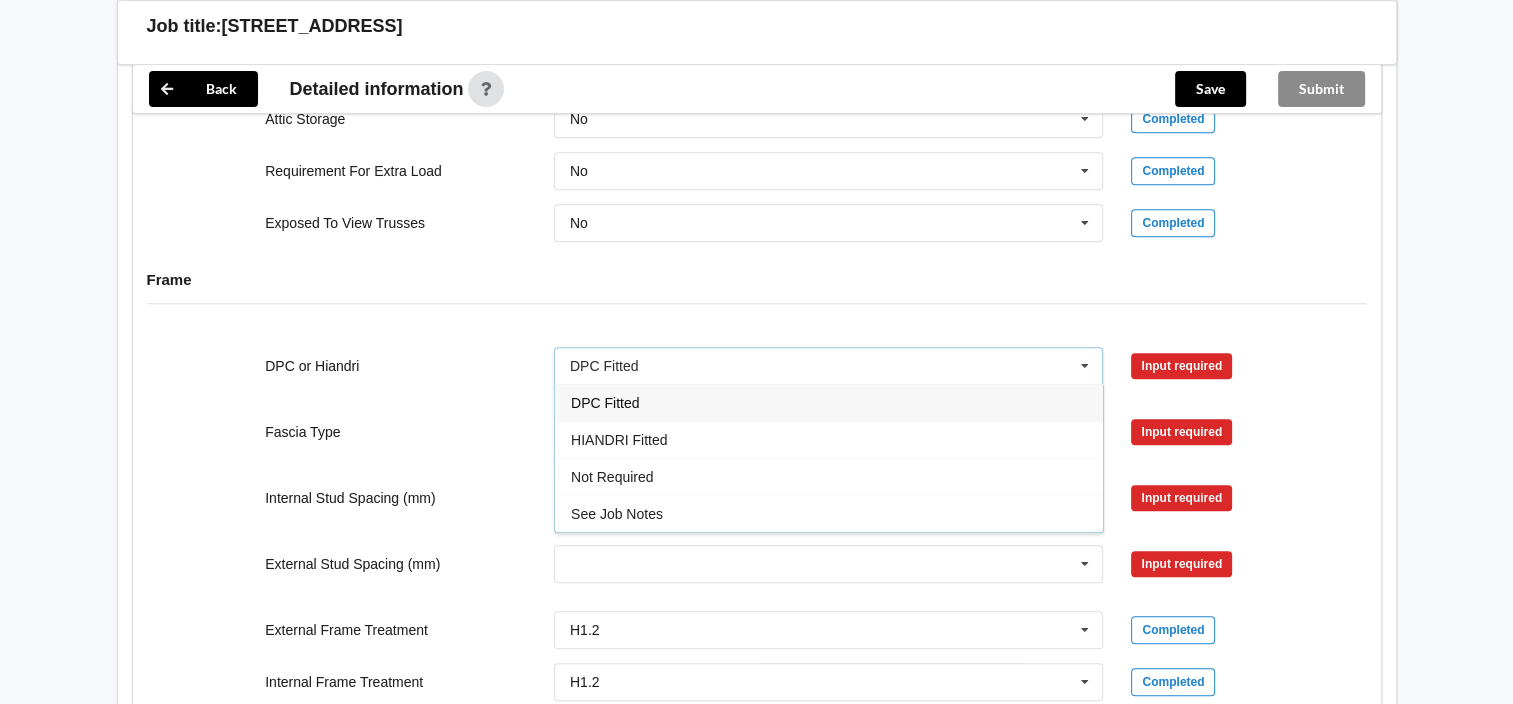 click on "DPC Fitted" at bounding box center (829, 402) 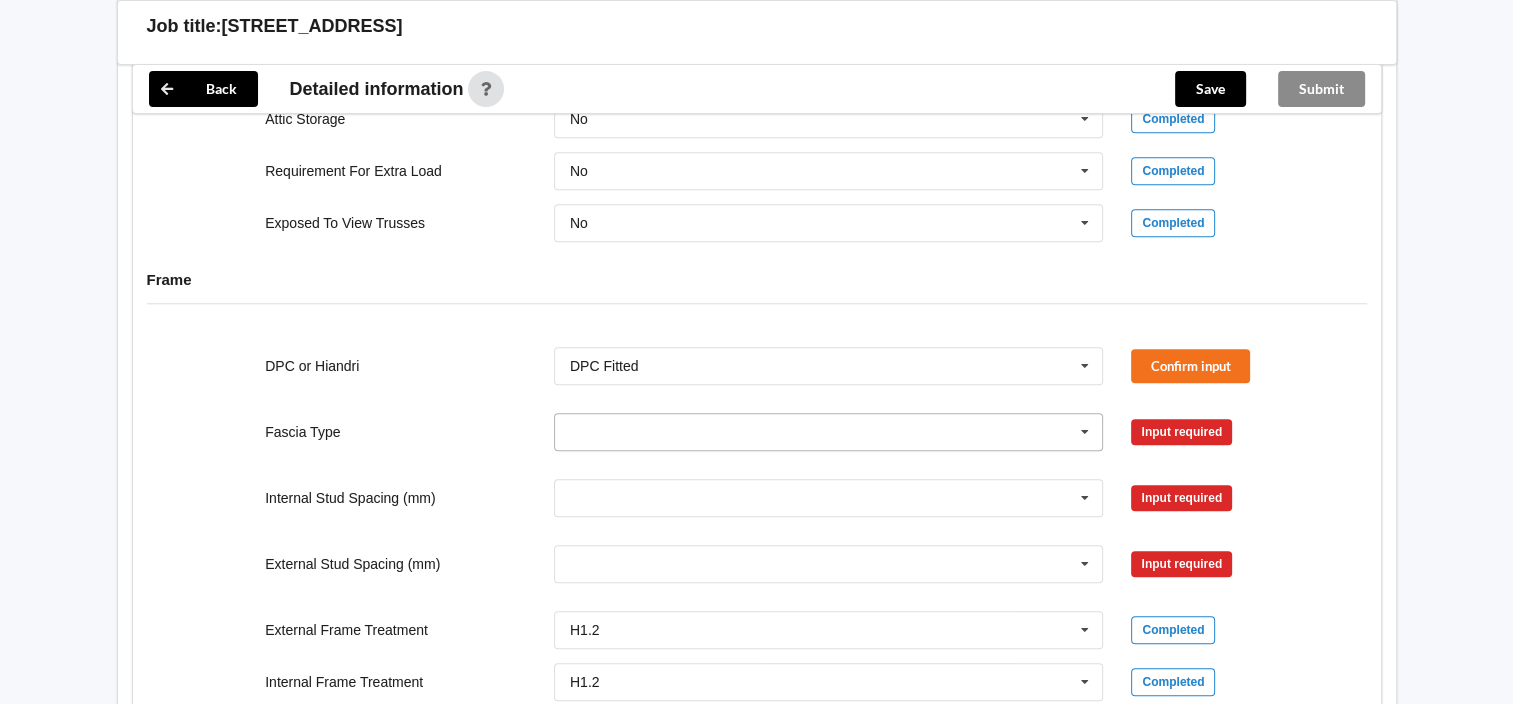 click at bounding box center (1085, 432) 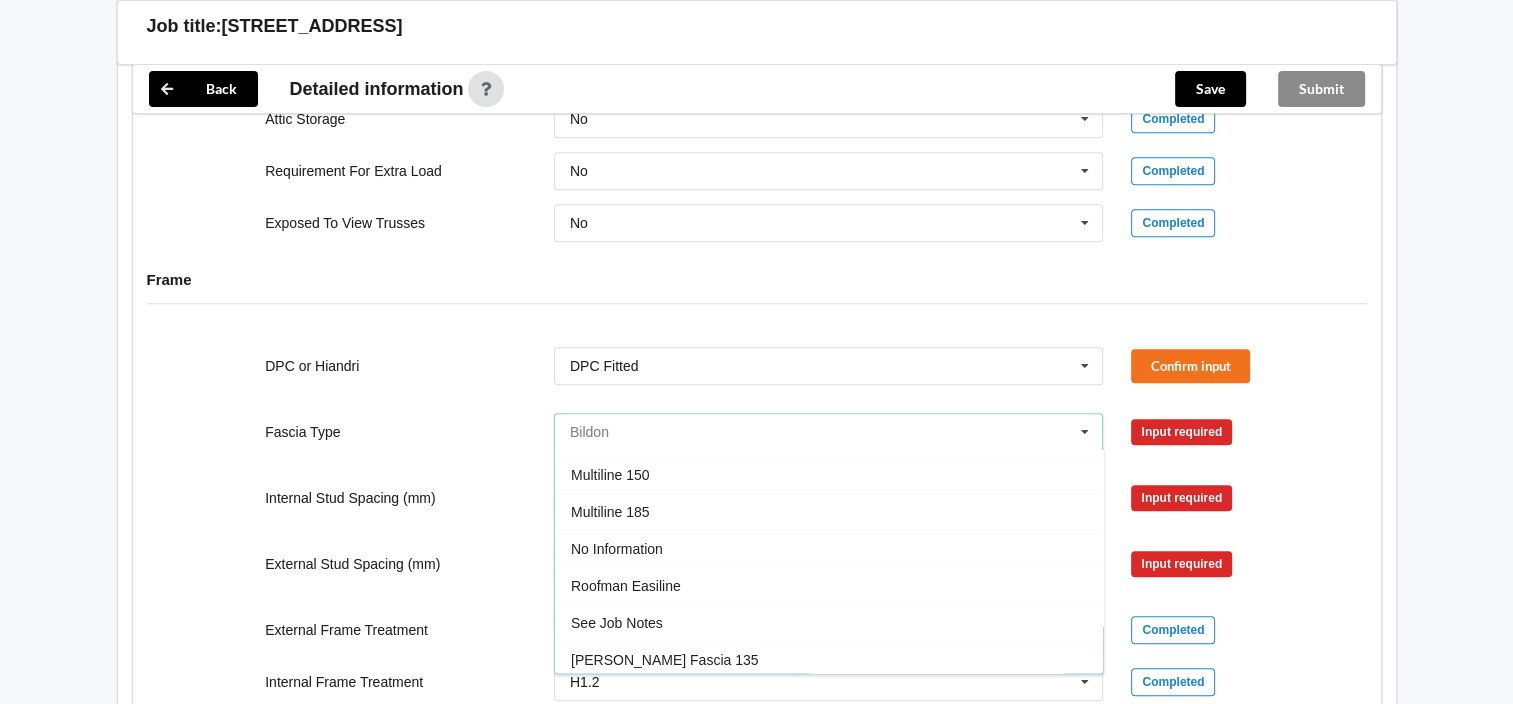 scroll, scrollTop: 580, scrollLeft: 0, axis: vertical 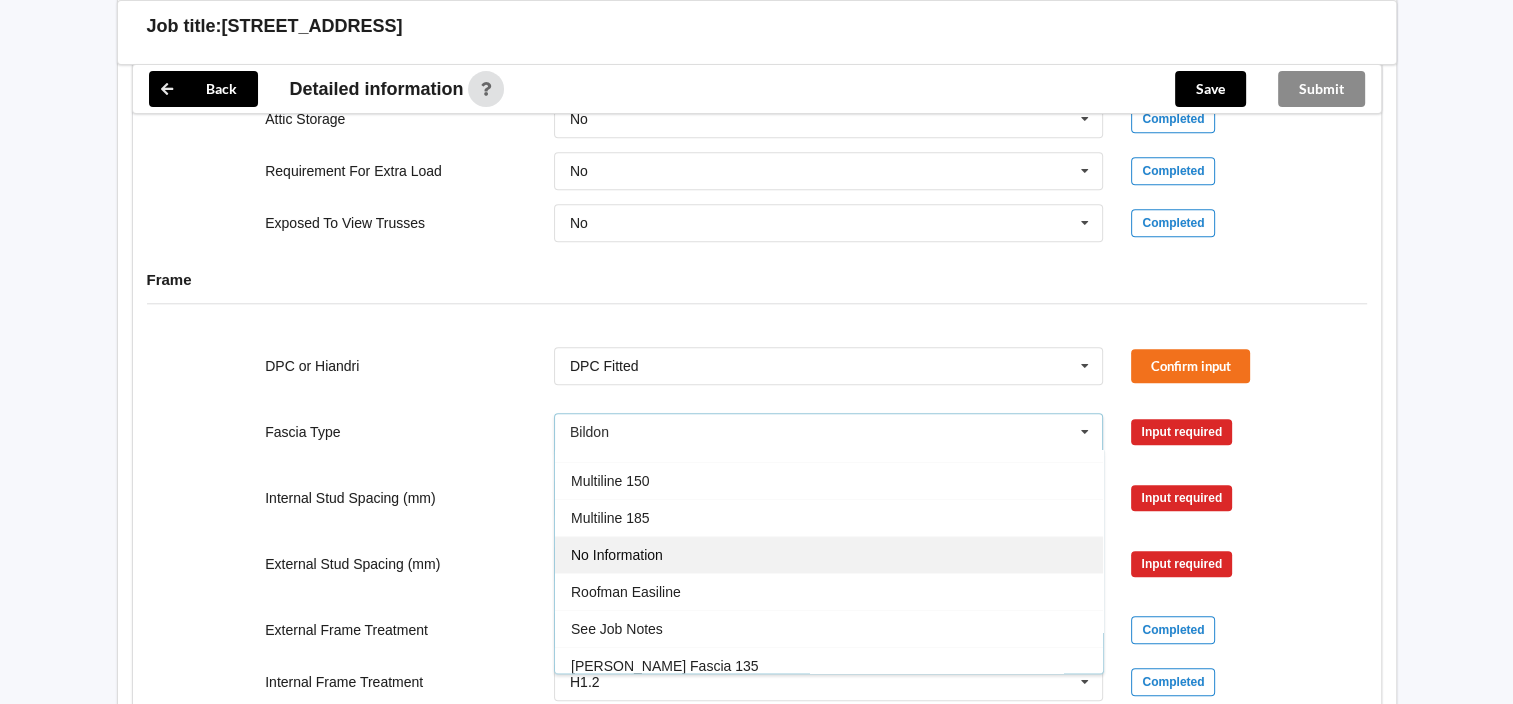 click on "No Information" at bounding box center (829, 554) 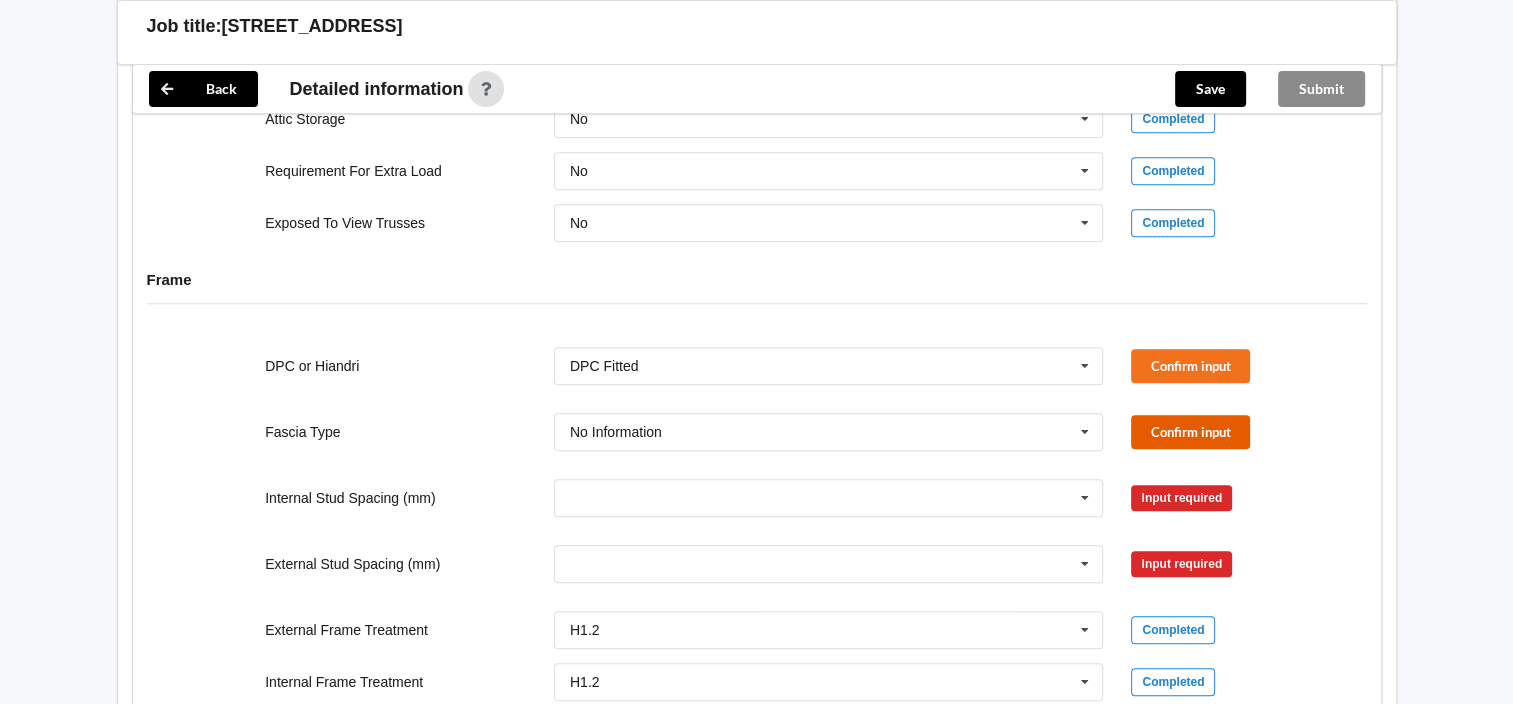 click on "Confirm input" at bounding box center [1190, 431] 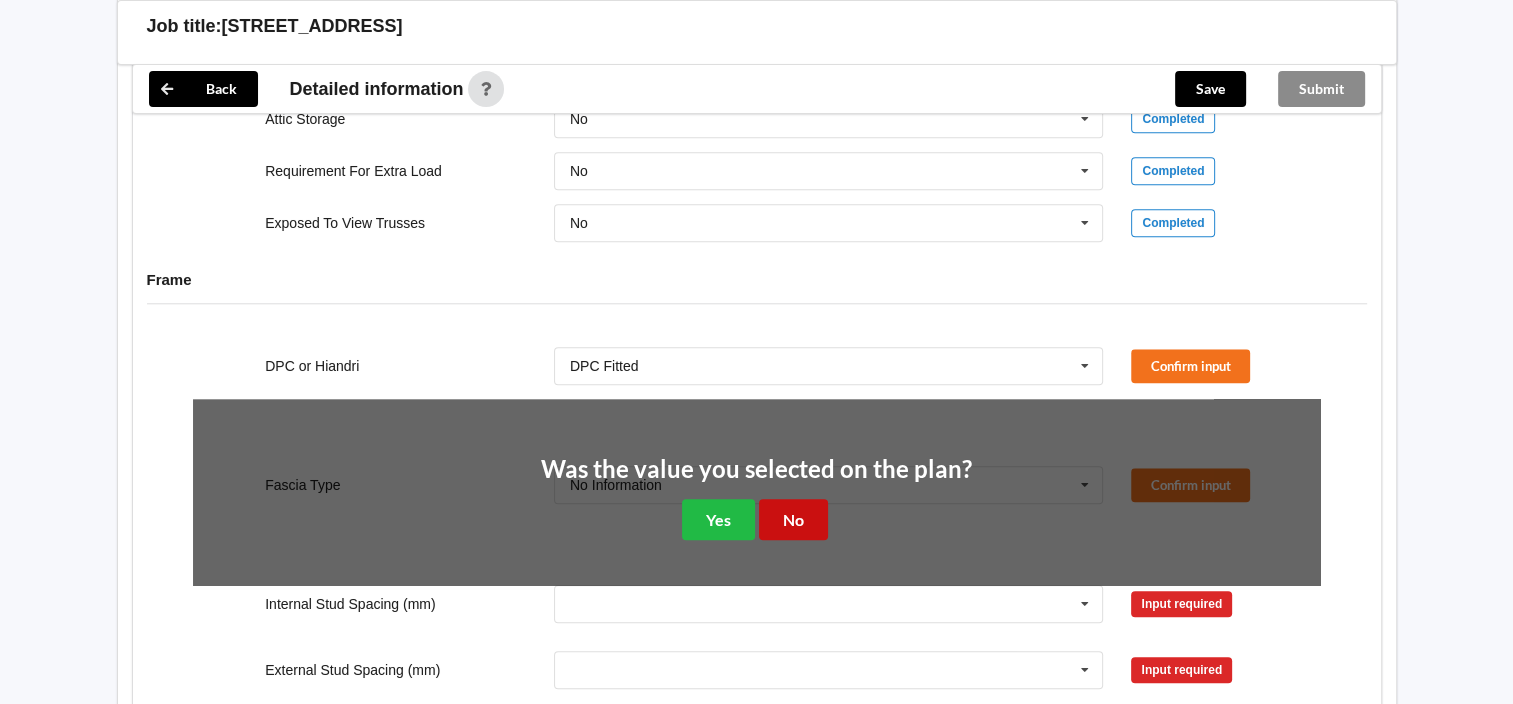 click on "No" at bounding box center (793, 519) 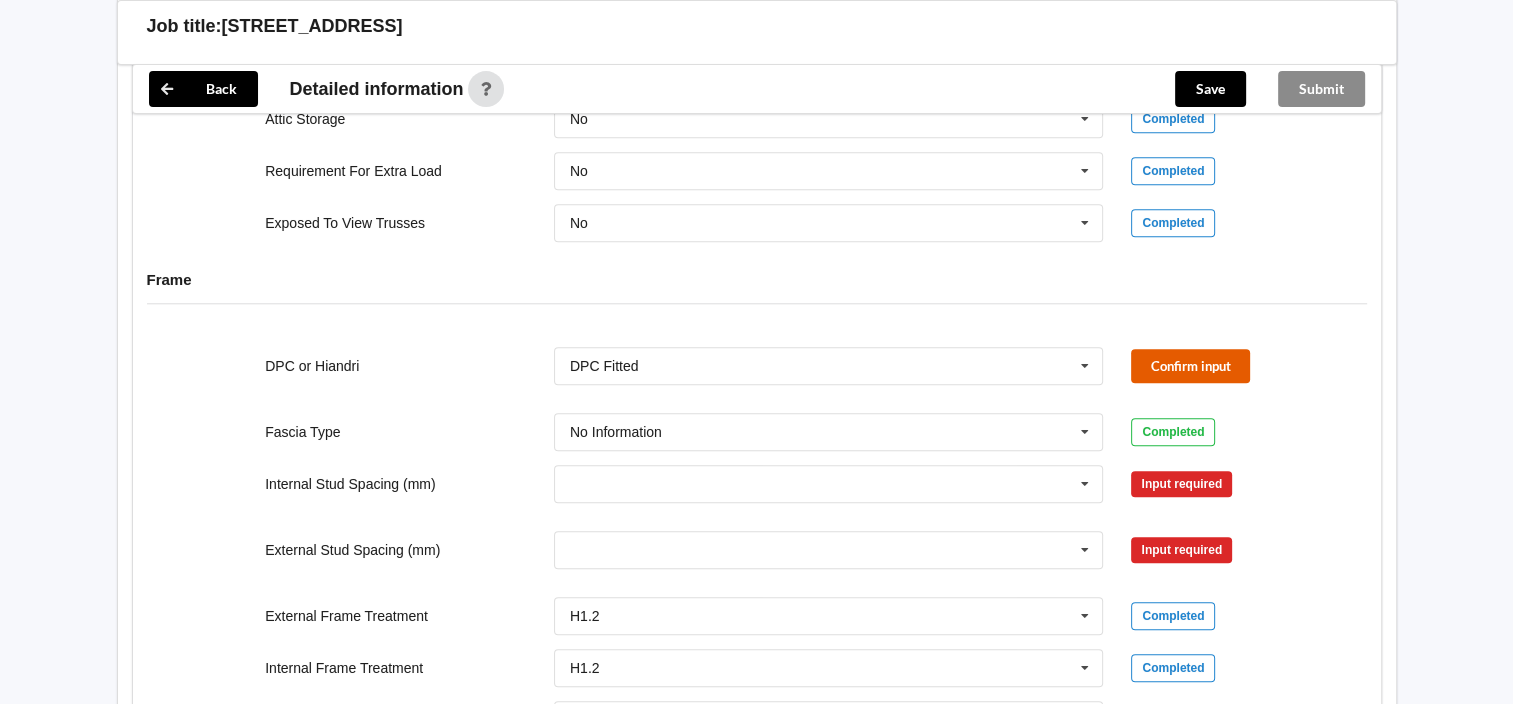 click on "Confirm input" at bounding box center (1190, 365) 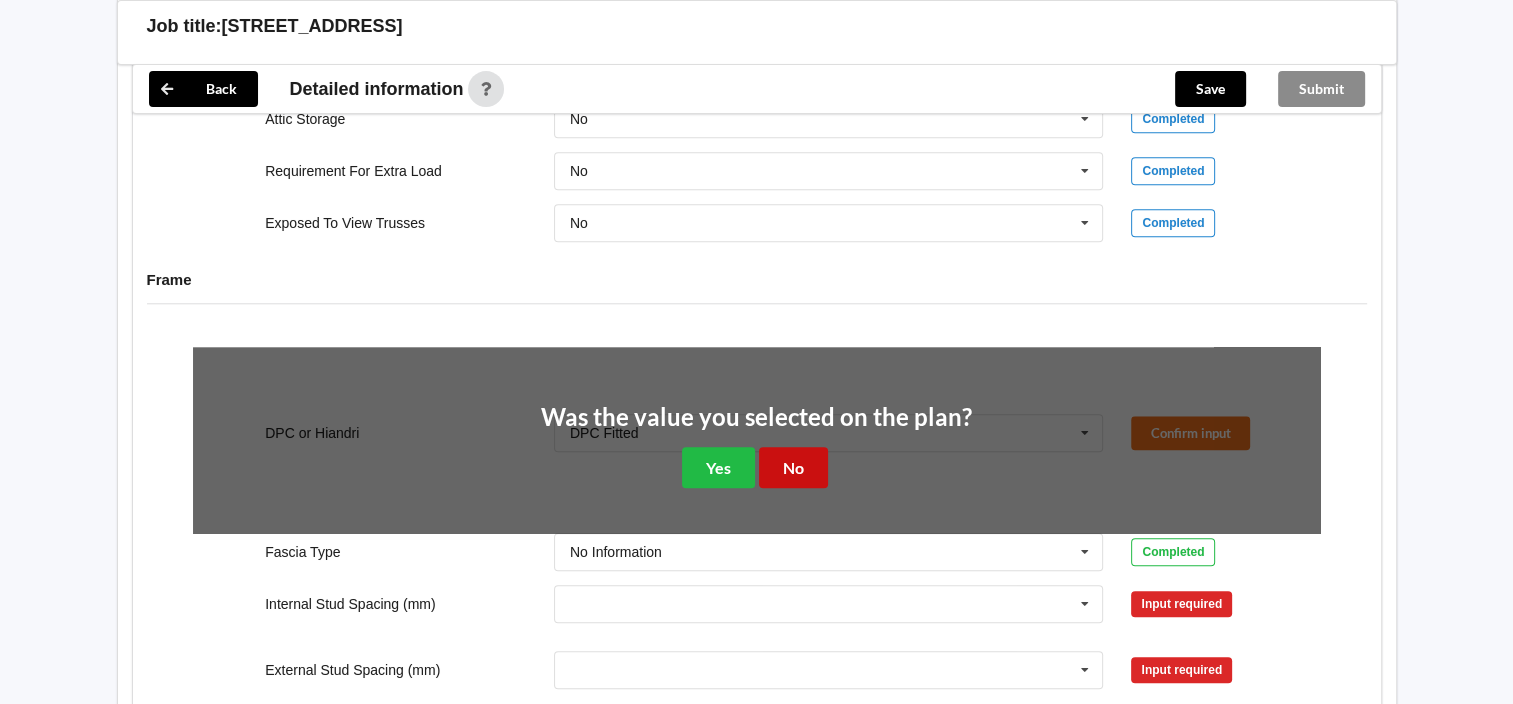 click on "No" at bounding box center (793, 467) 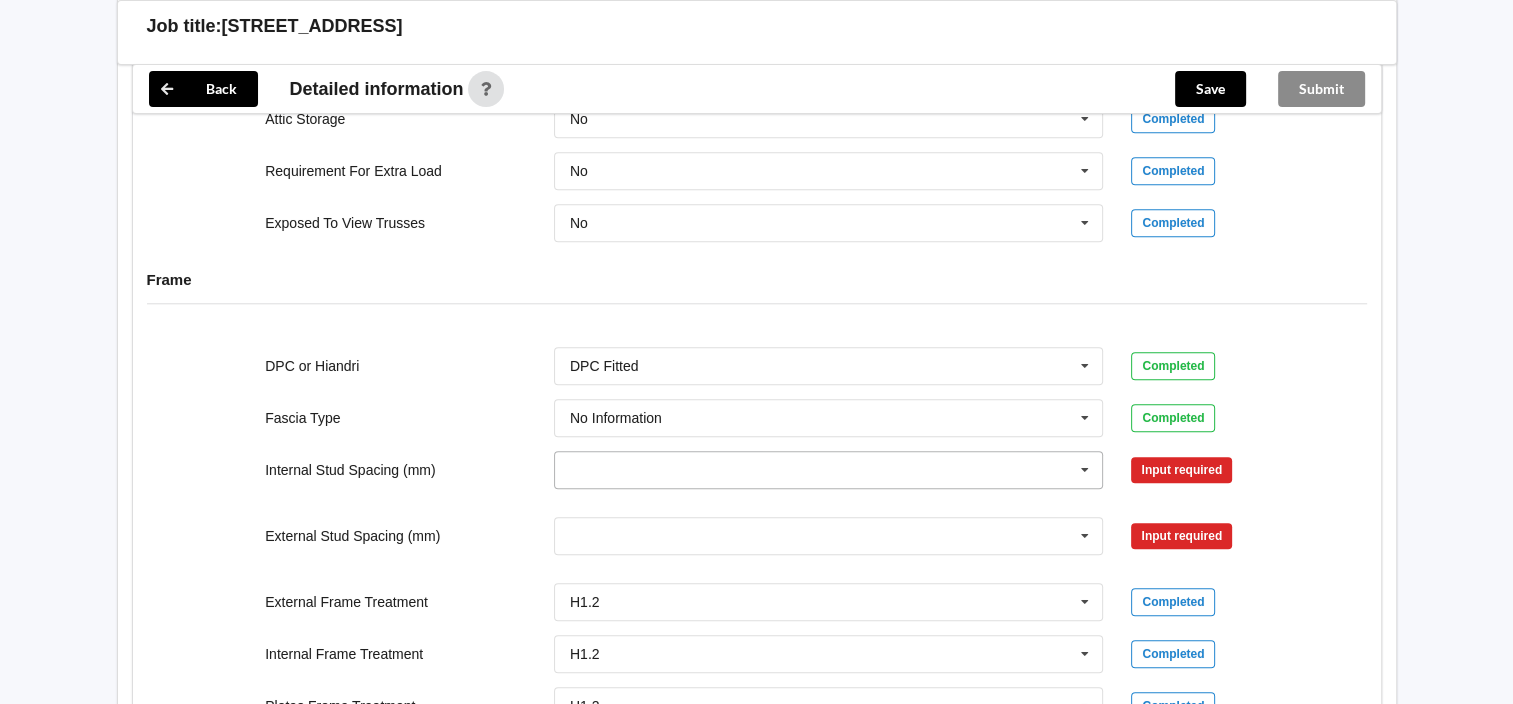 click at bounding box center [1085, 470] 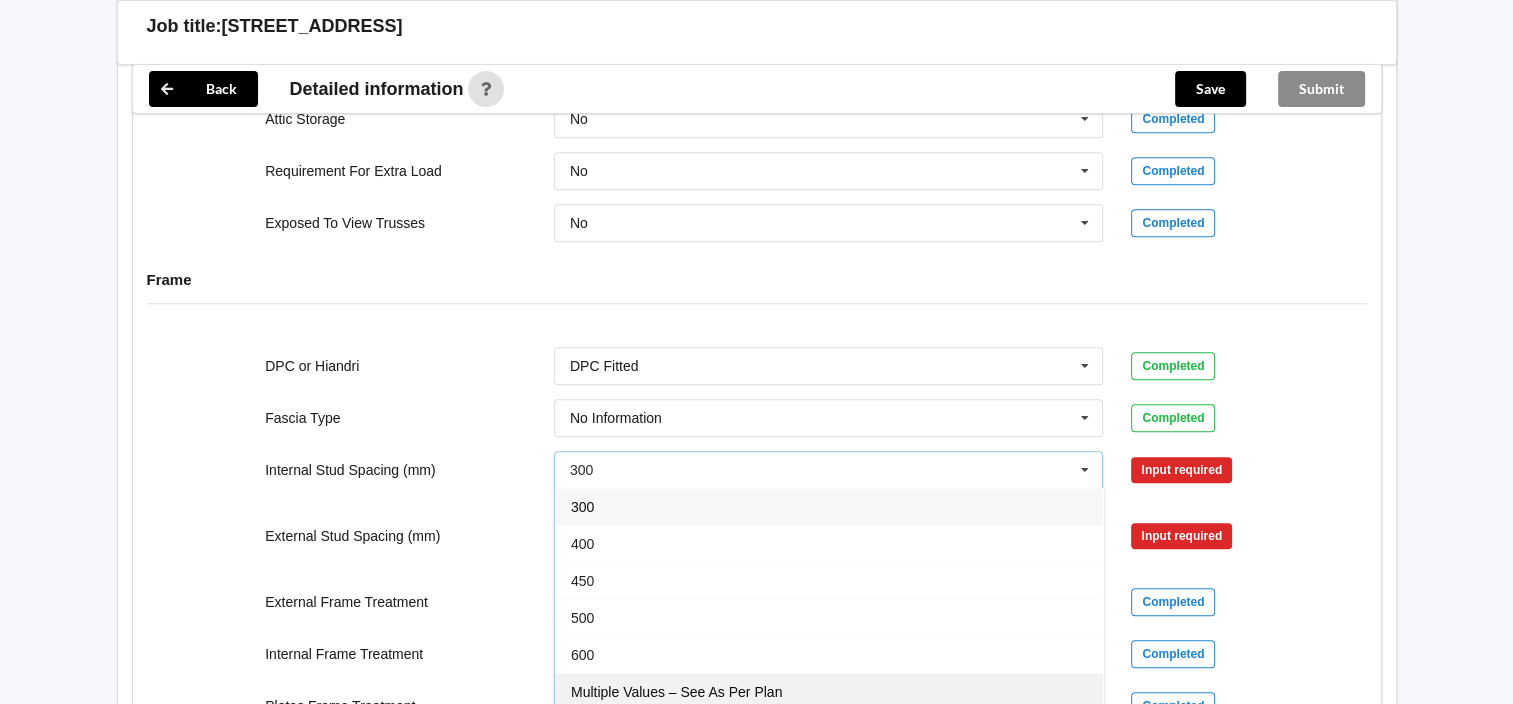 click on "Multiple Values – See As Per Plan" at bounding box center [829, 691] 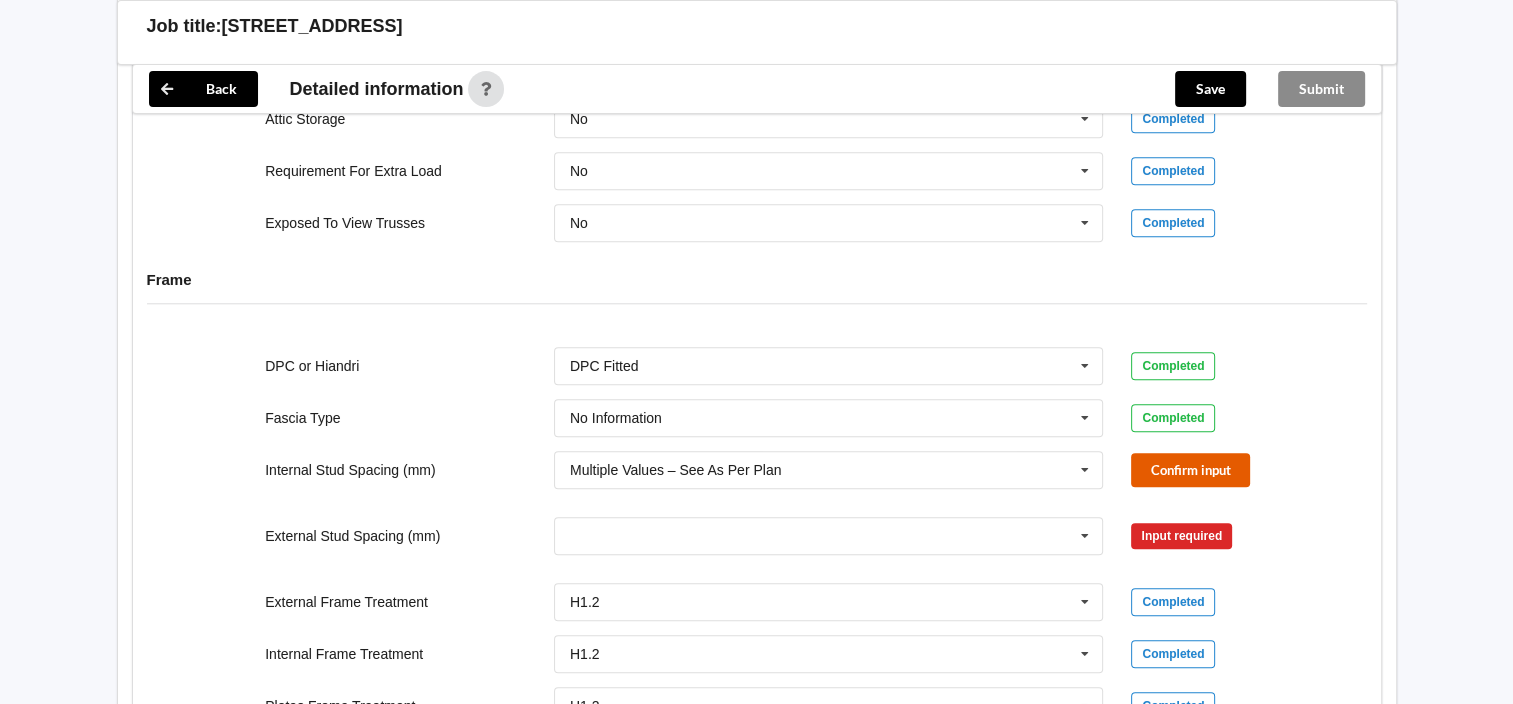 click on "Confirm input" at bounding box center [1190, 469] 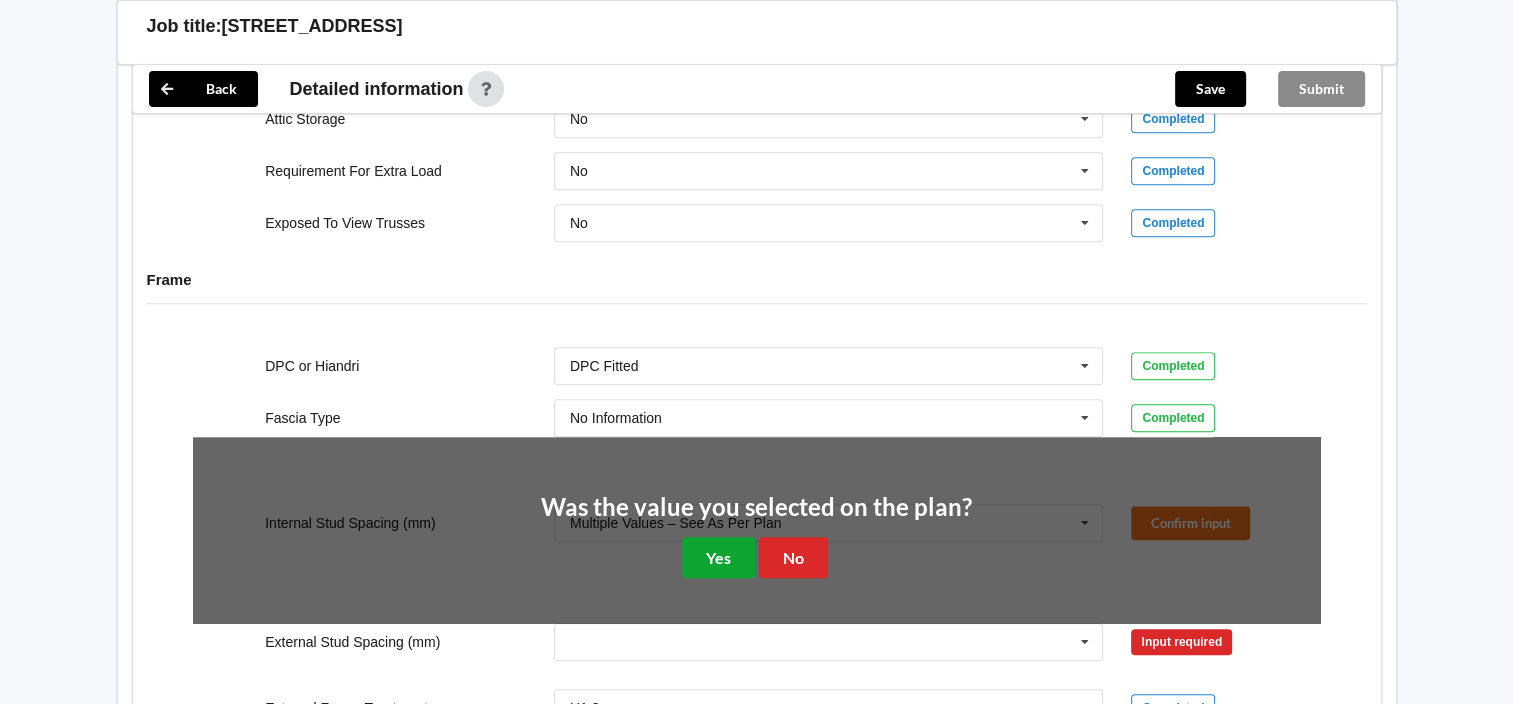 click on "Yes" at bounding box center (718, 557) 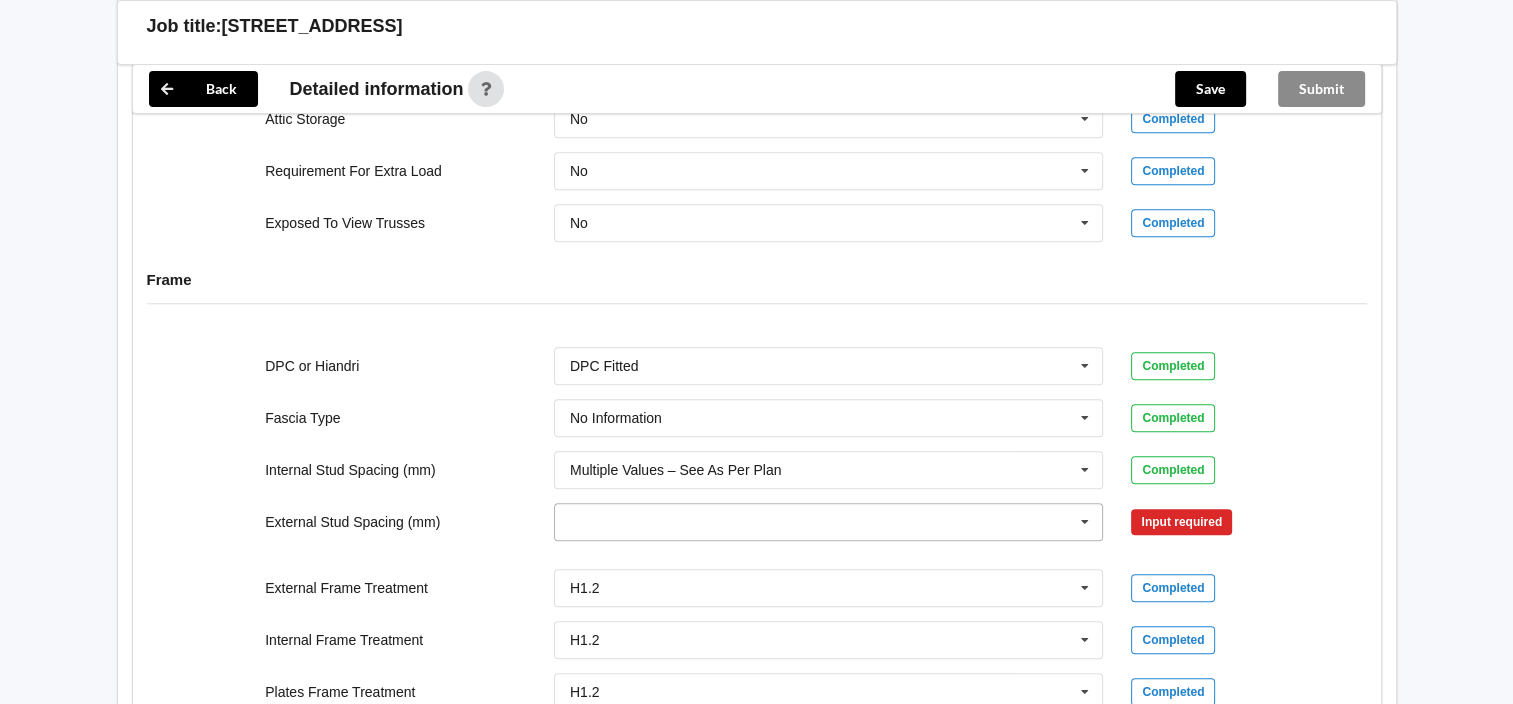 click at bounding box center (1085, 522) 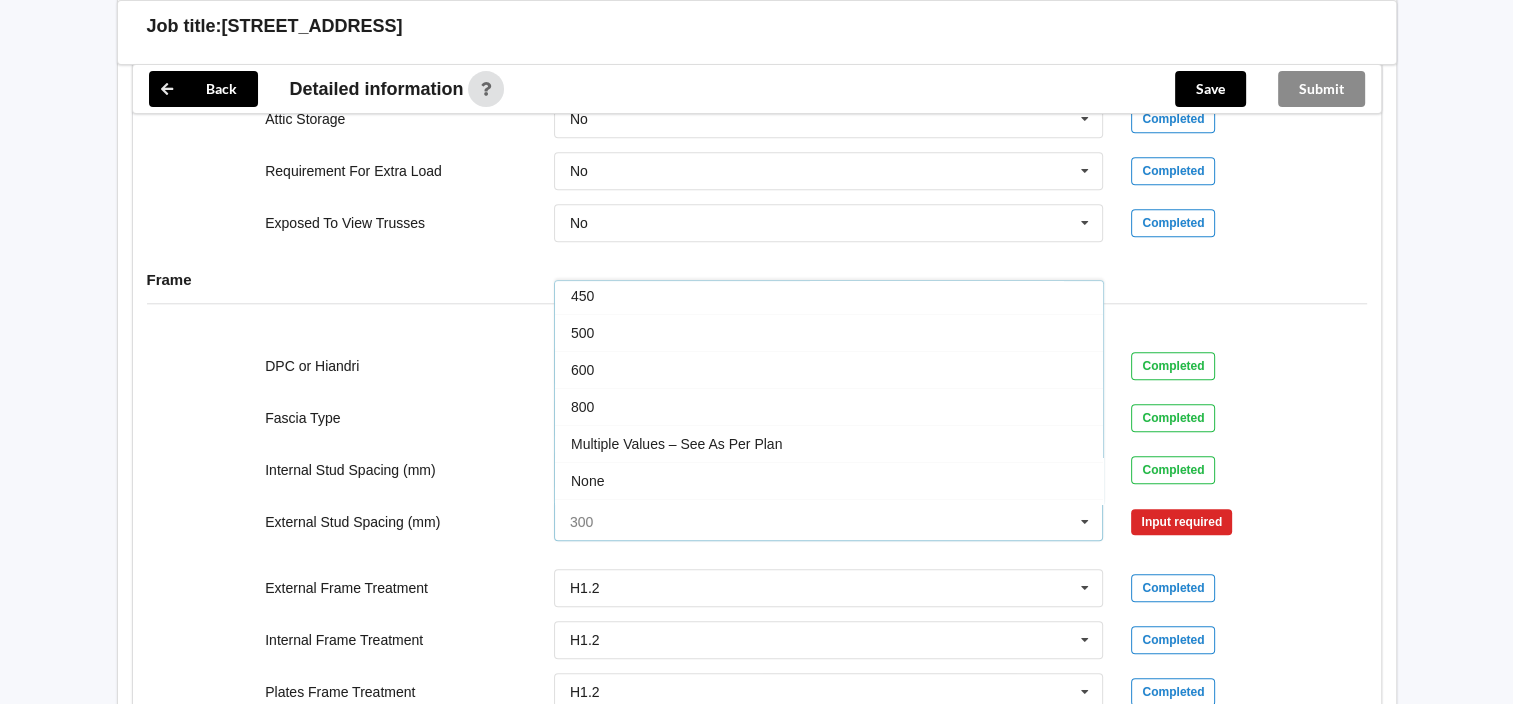 scroll, scrollTop: 107, scrollLeft: 0, axis: vertical 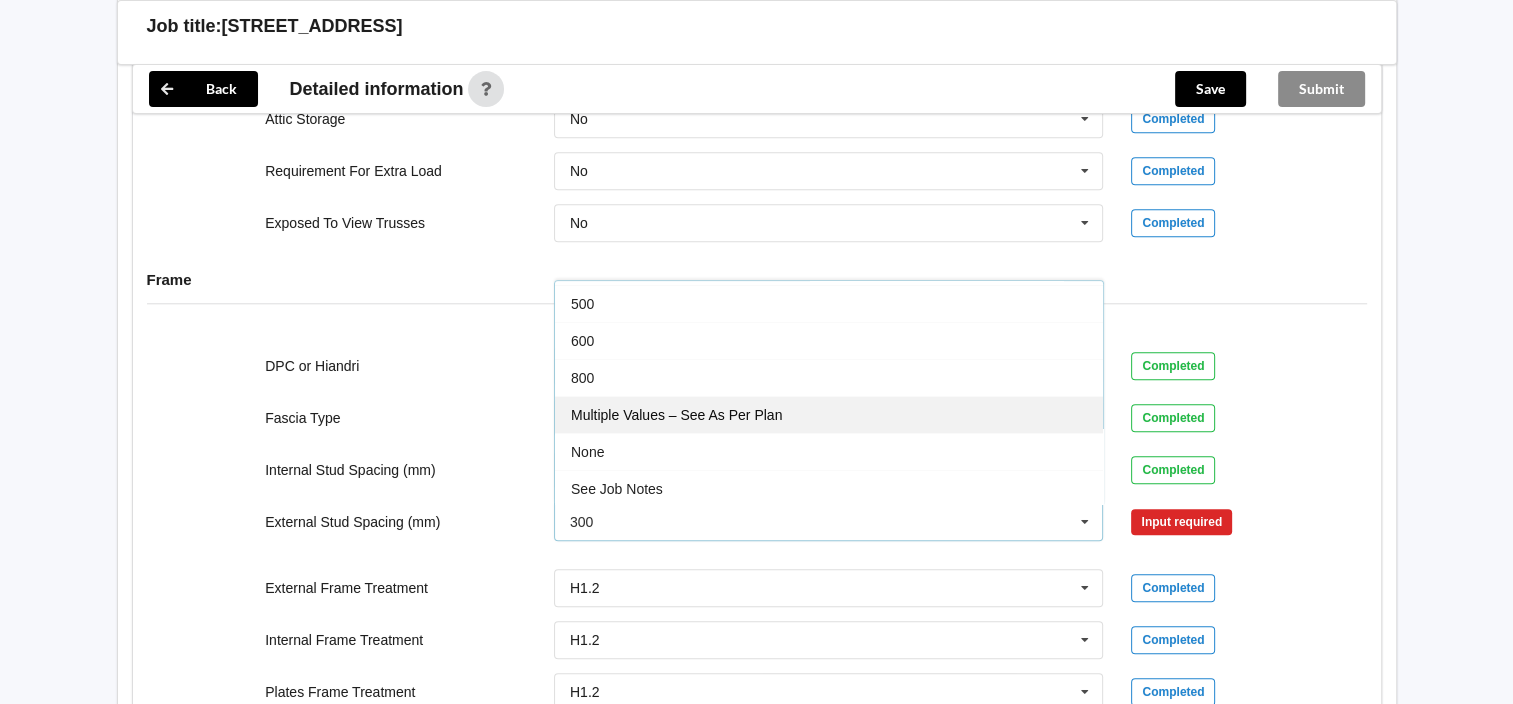 click on "Multiple Values – See As Per Plan" at bounding box center [829, 414] 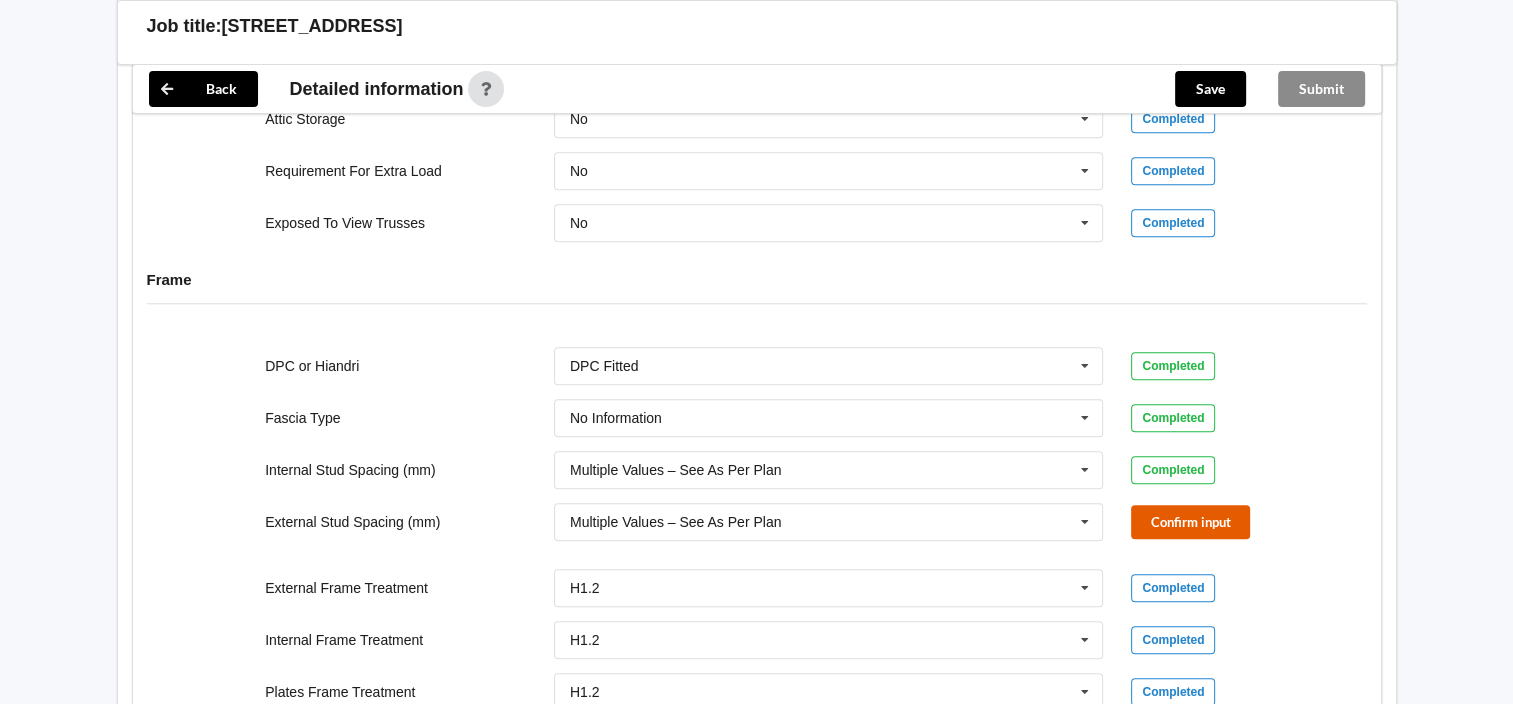 click on "Confirm input" at bounding box center (1190, 521) 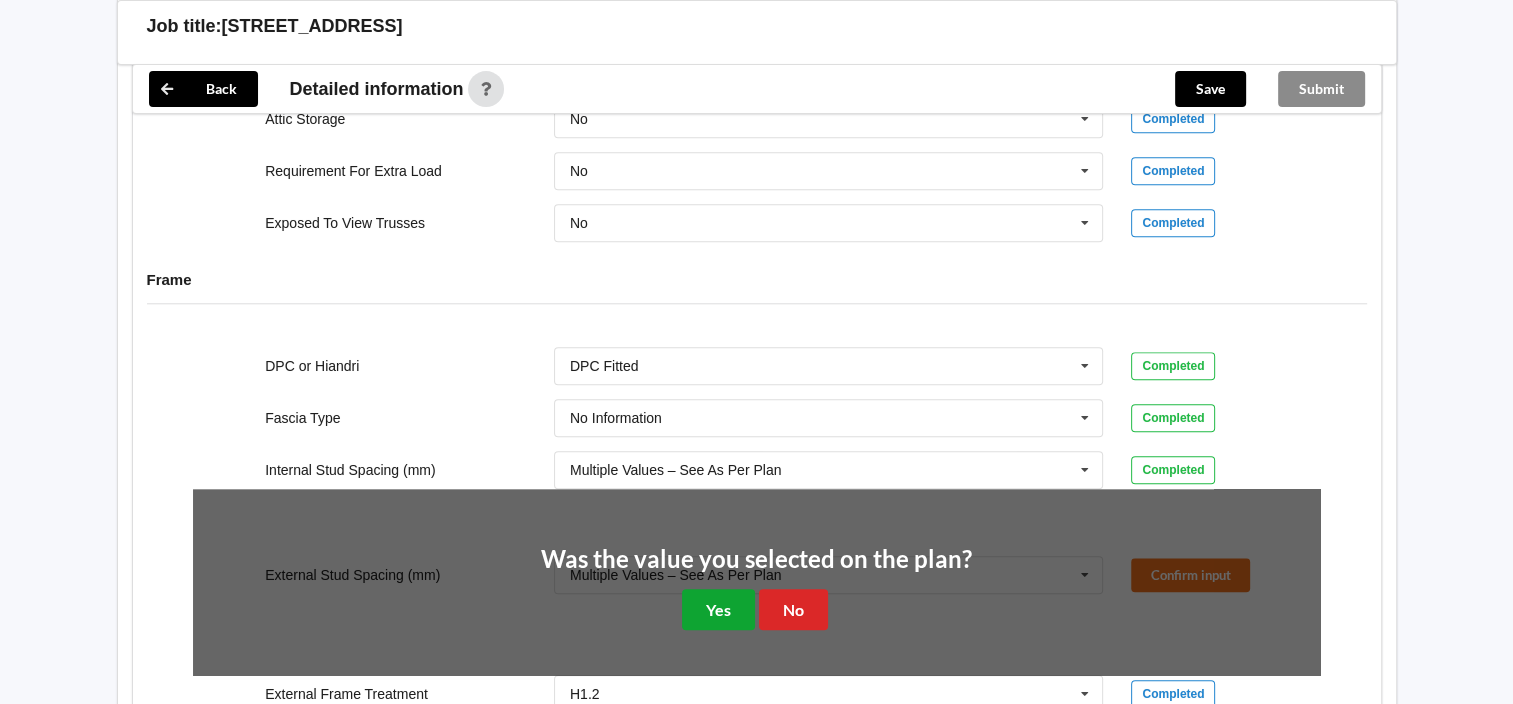 click on "Yes" at bounding box center [718, 609] 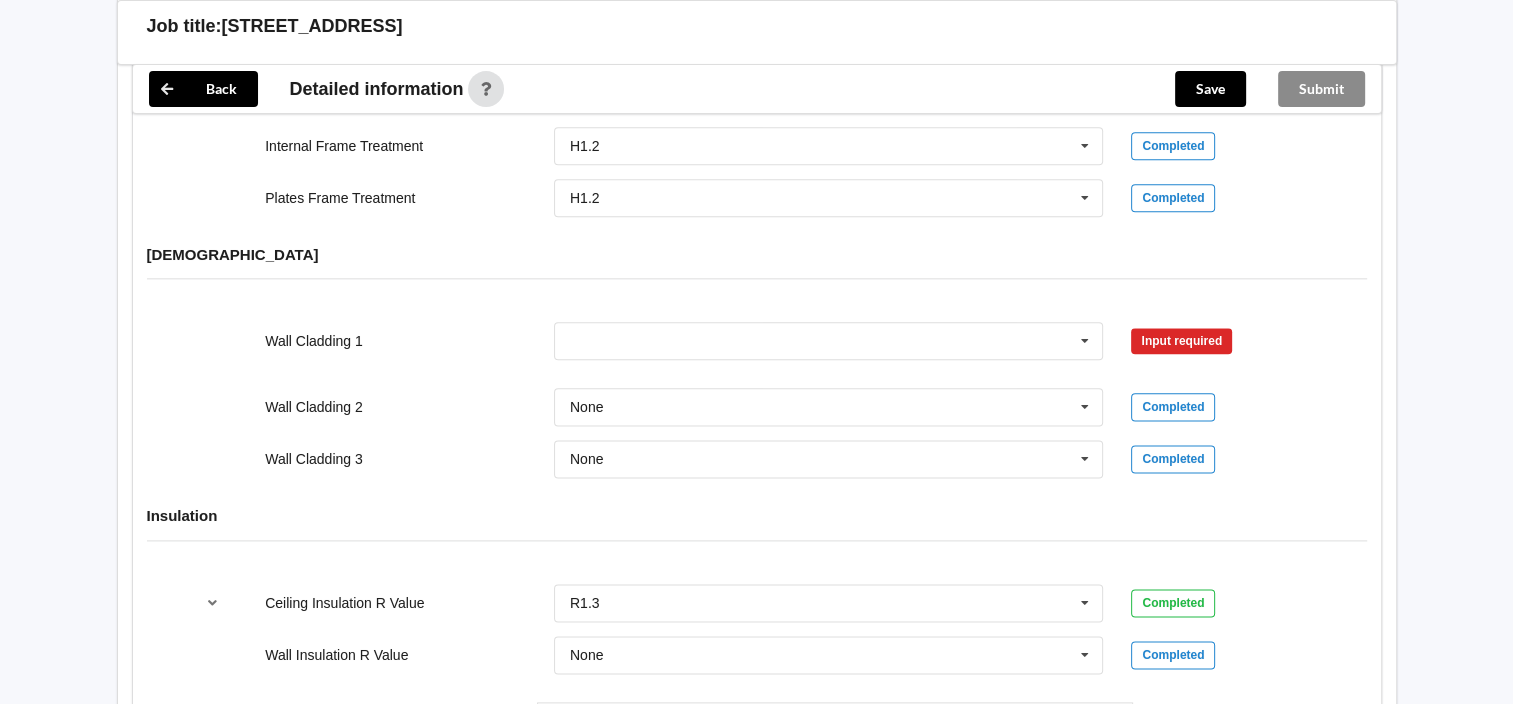 scroll, scrollTop: 2425, scrollLeft: 0, axis: vertical 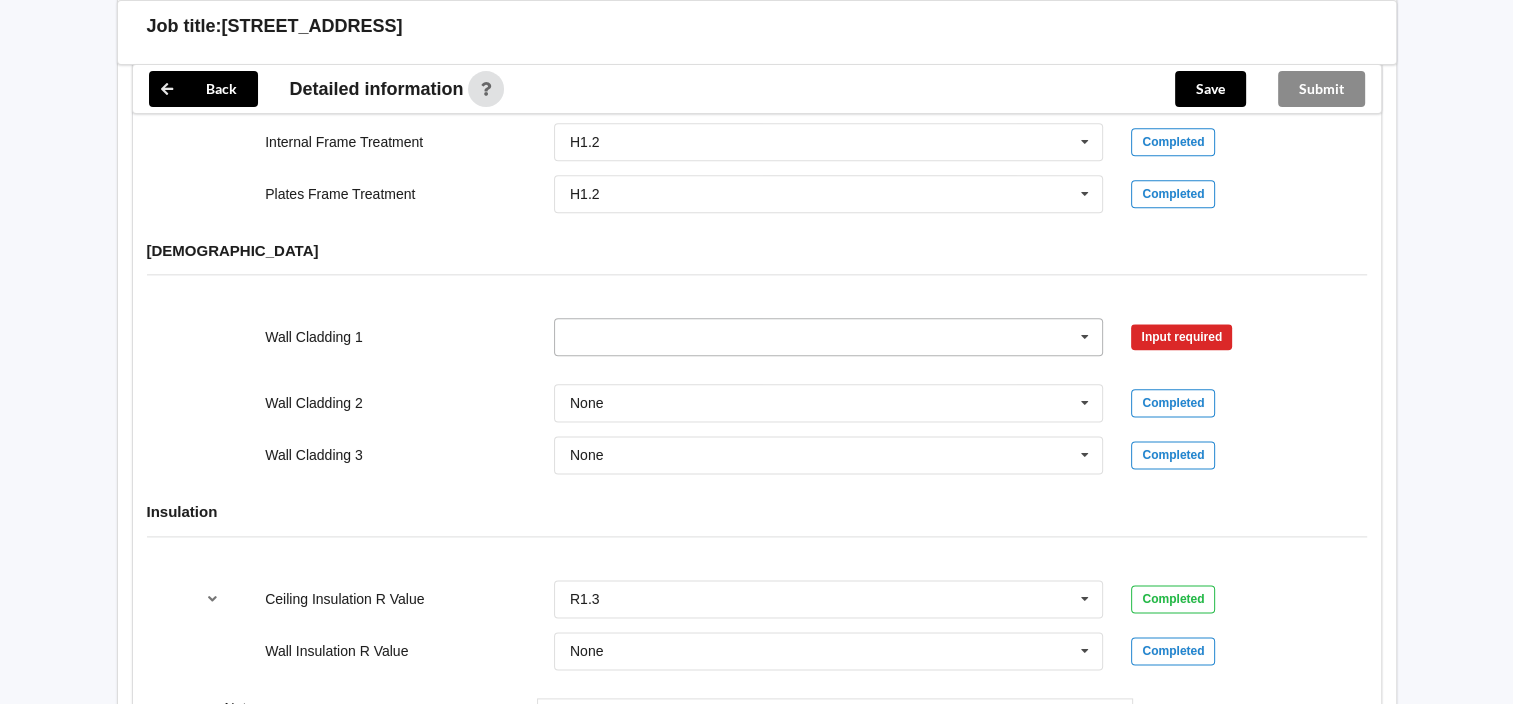 click at bounding box center [1085, 337] 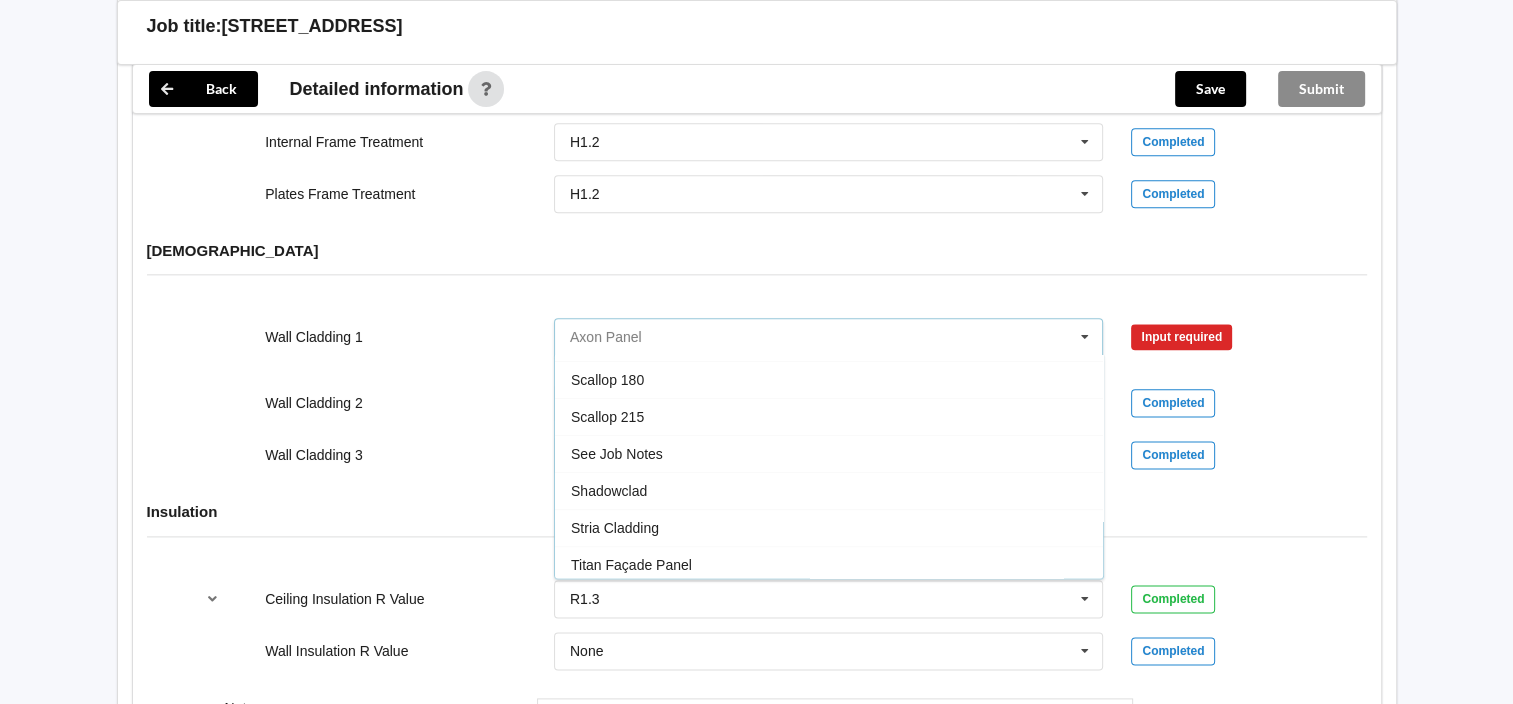 scroll, scrollTop: 1119, scrollLeft: 0, axis: vertical 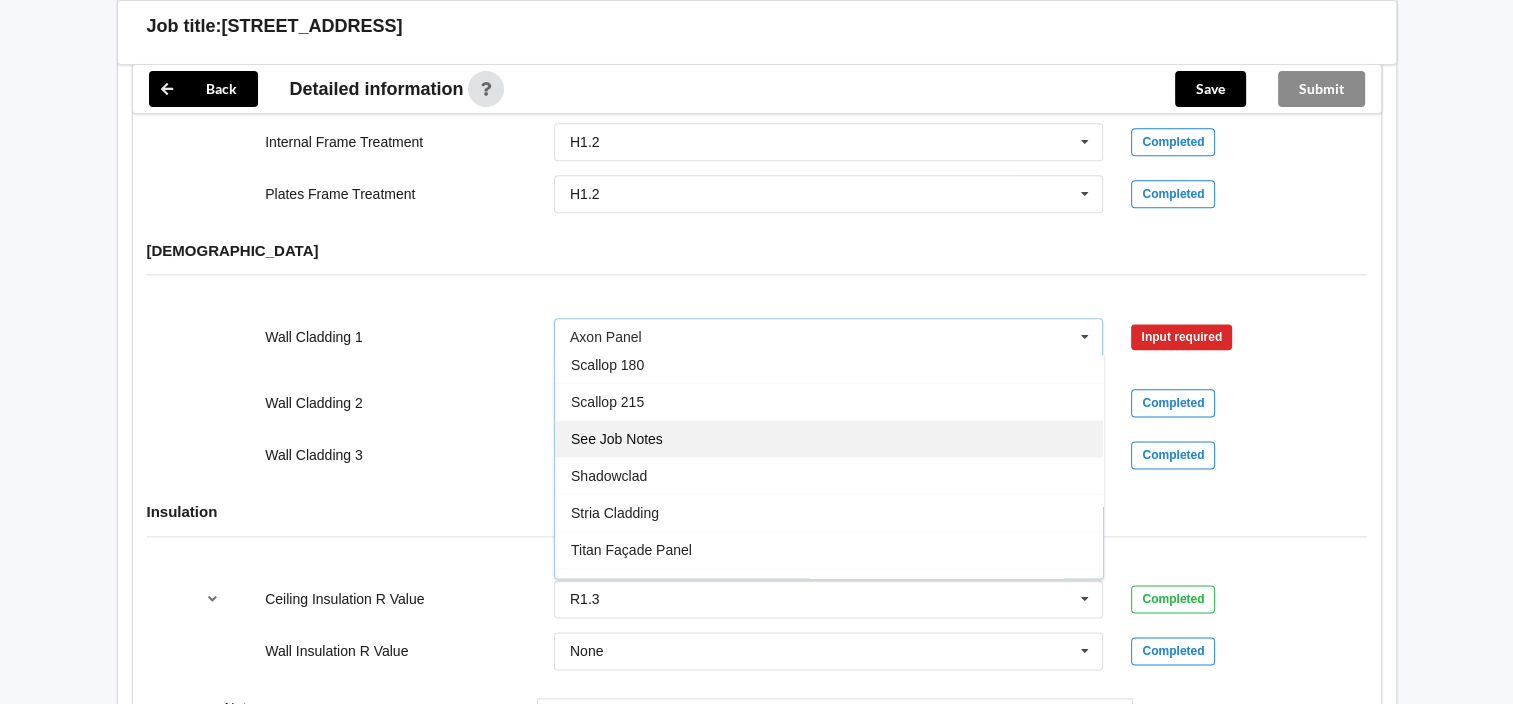 click on "See Job Notes" at bounding box center [829, 438] 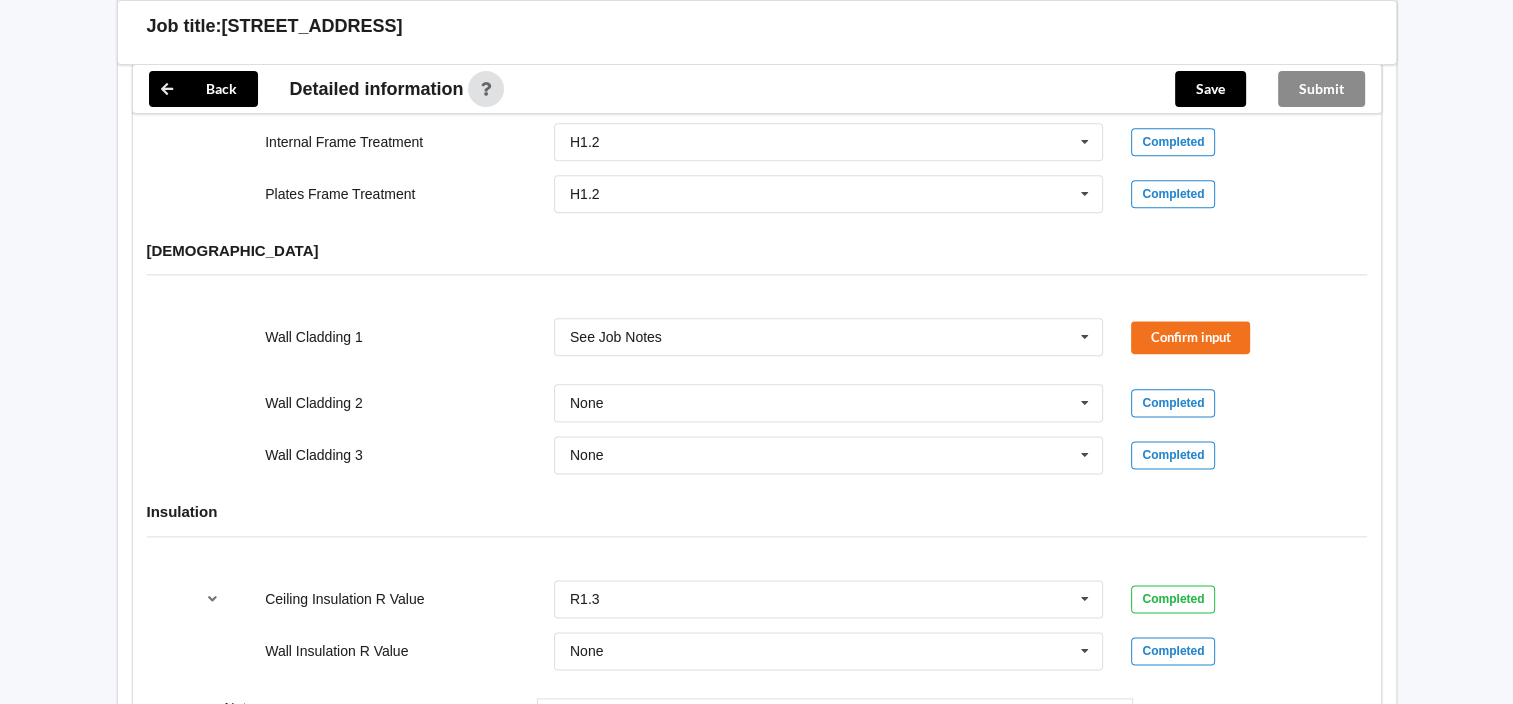 scroll, scrollTop: 2755, scrollLeft: 0, axis: vertical 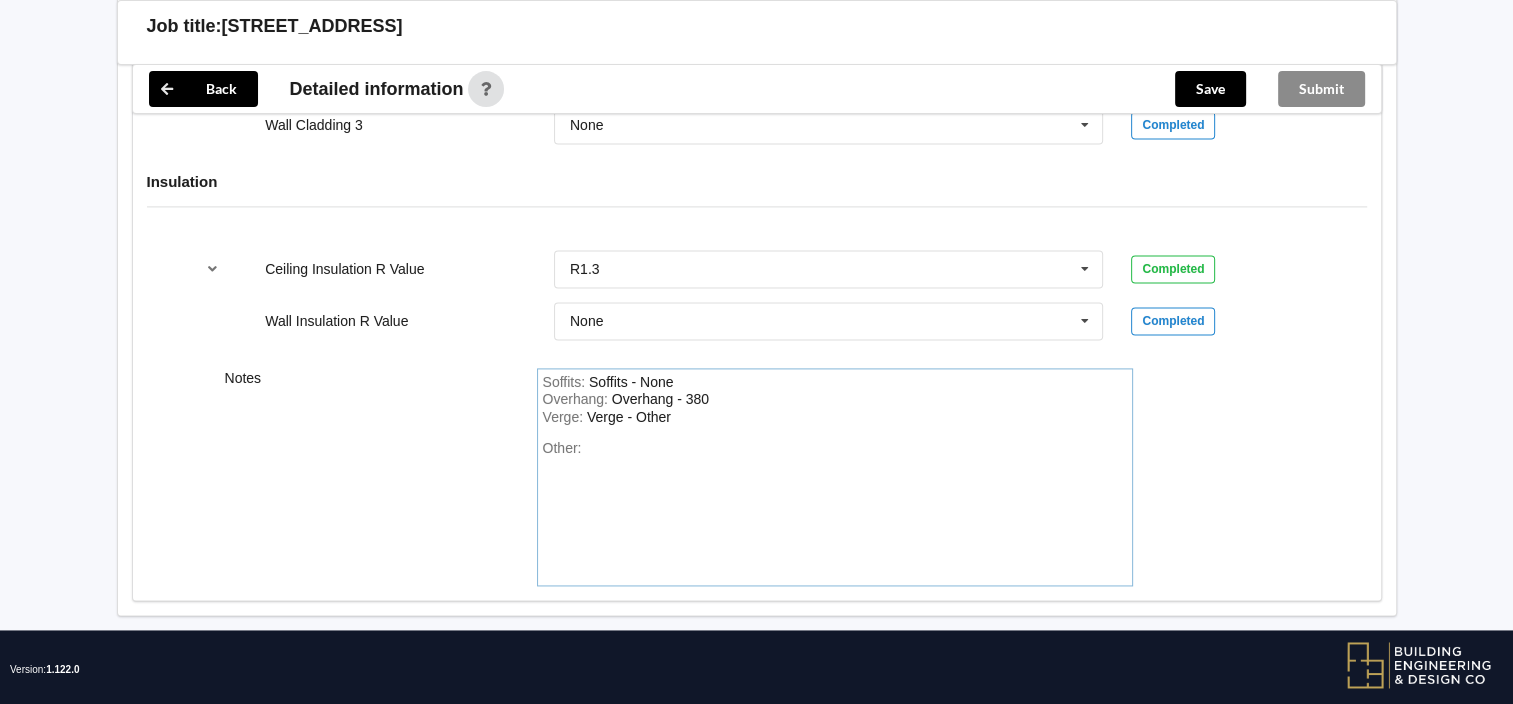 click on "Other:" at bounding box center (835, 510) 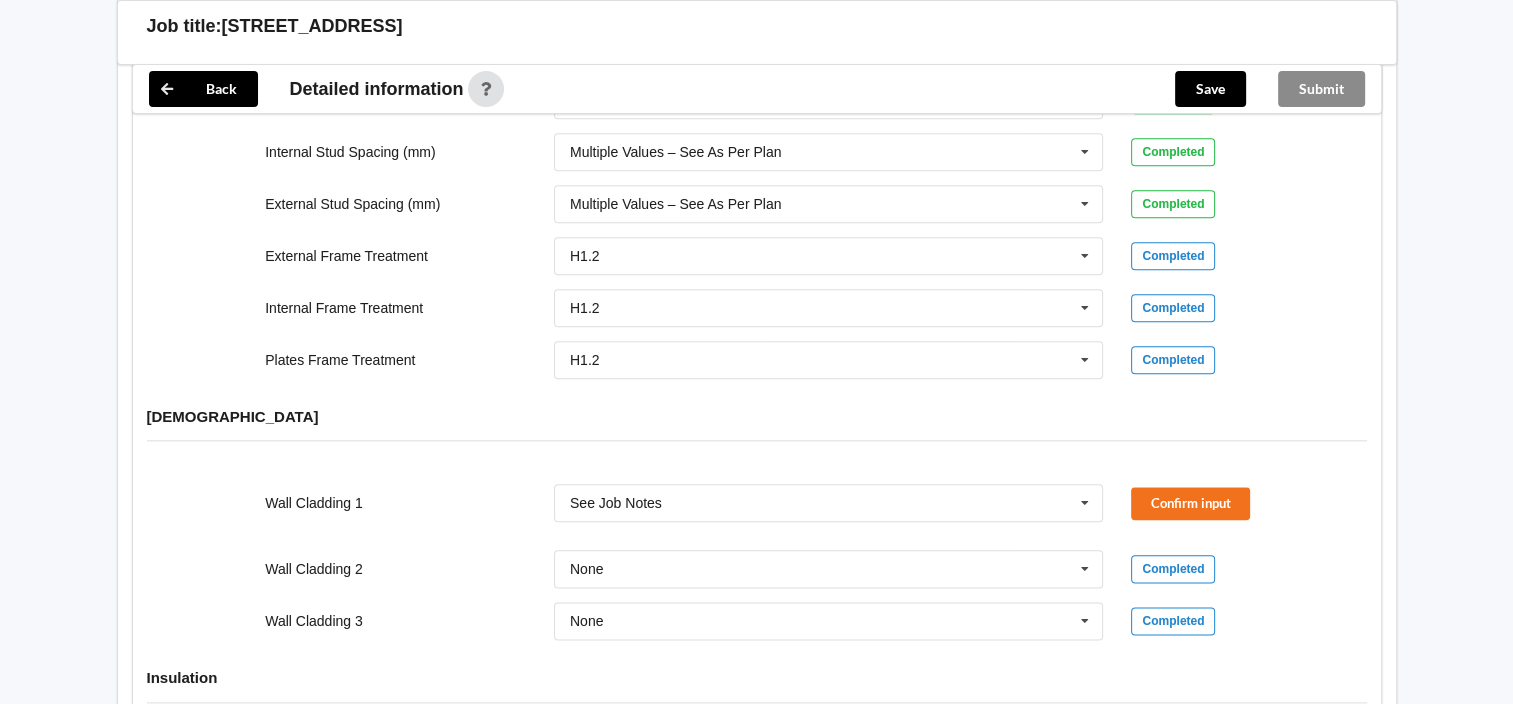 scroll, scrollTop: 2233, scrollLeft: 0, axis: vertical 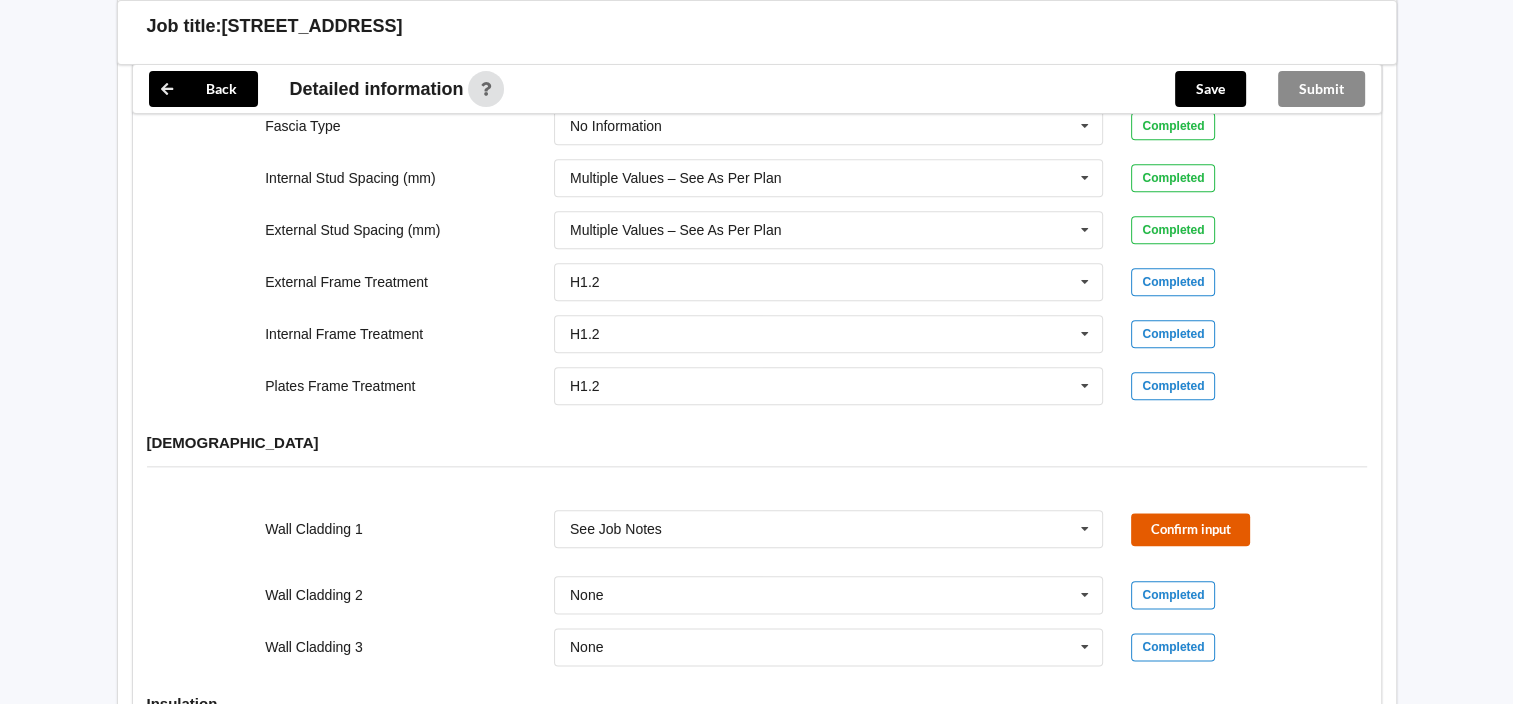 click on "Confirm input" at bounding box center [1190, 529] 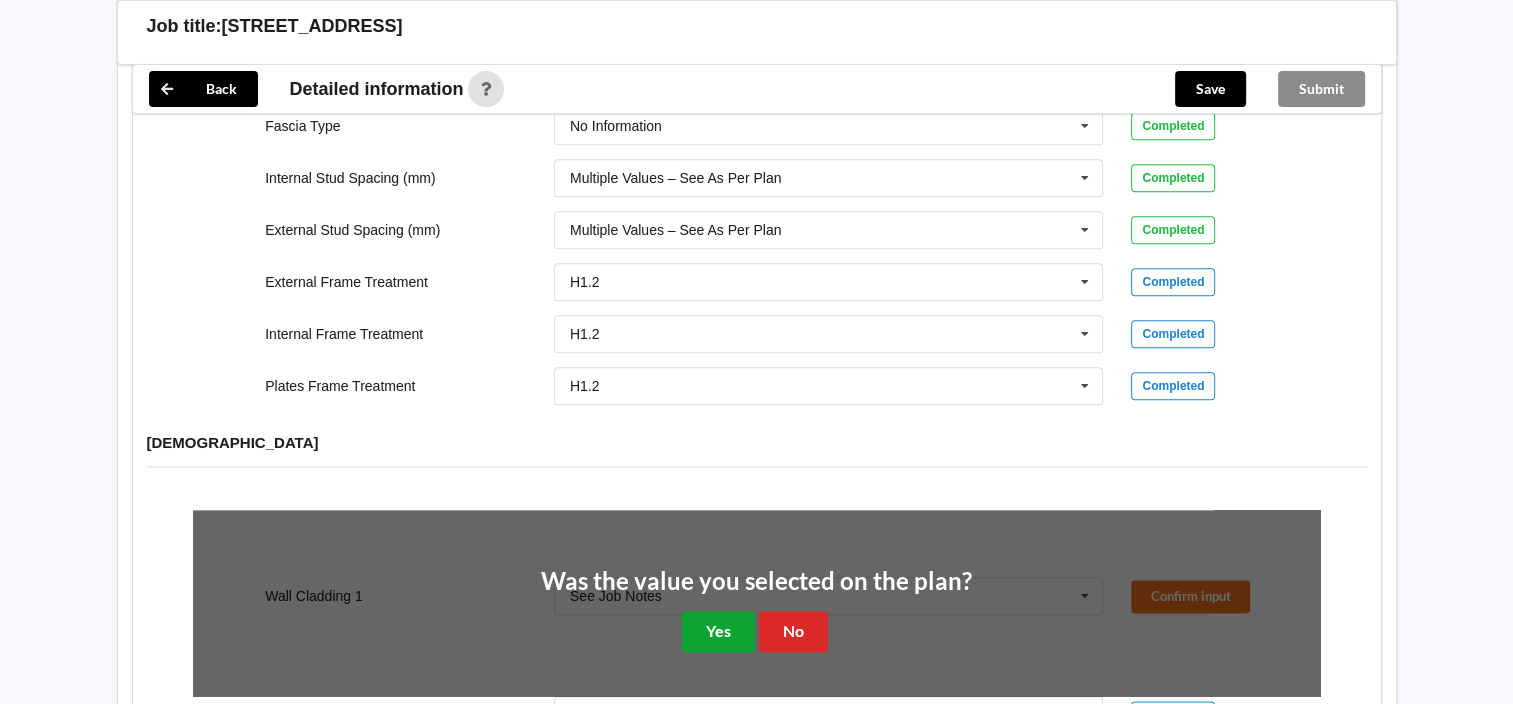 click on "Yes" at bounding box center [718, 631] 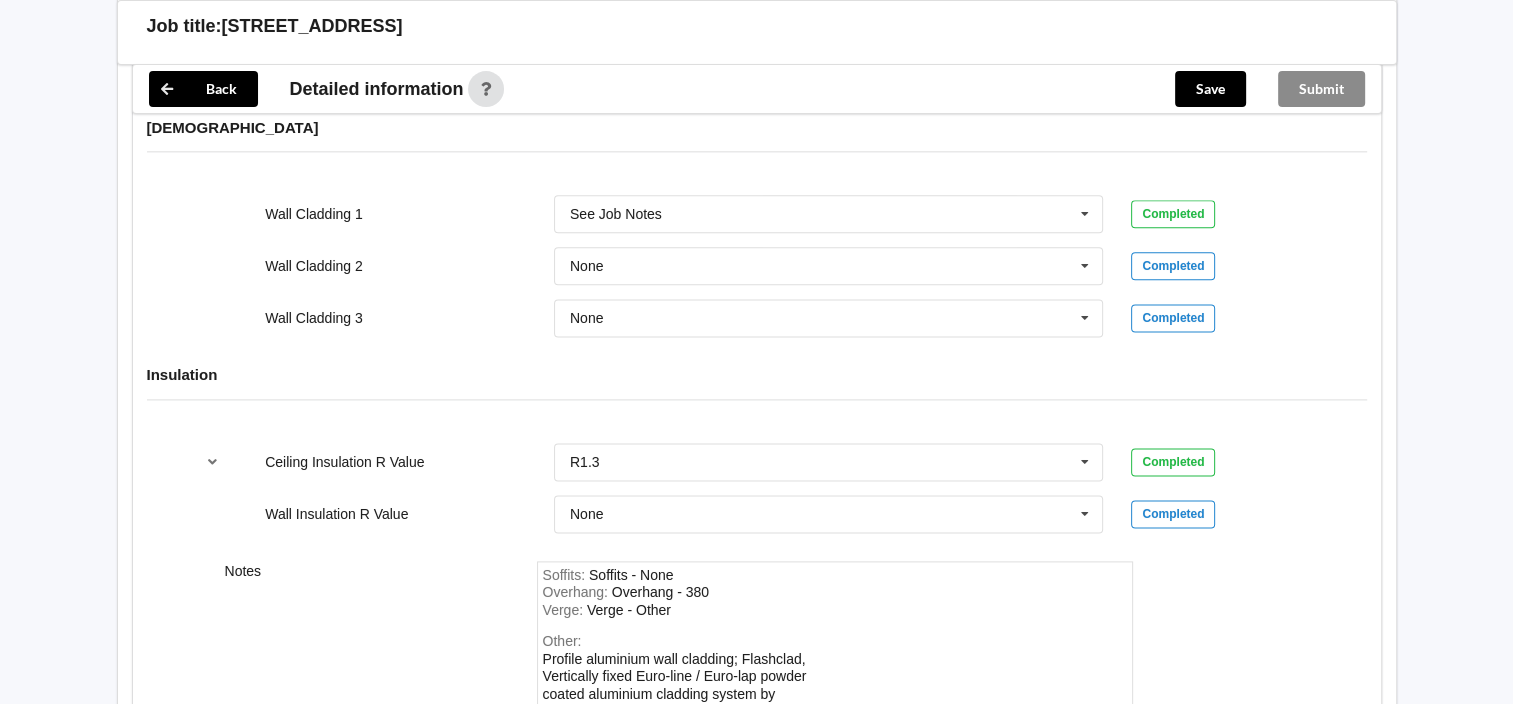 scroll, scrollTop: 2233, scrollLeft: 0, axis: vertical 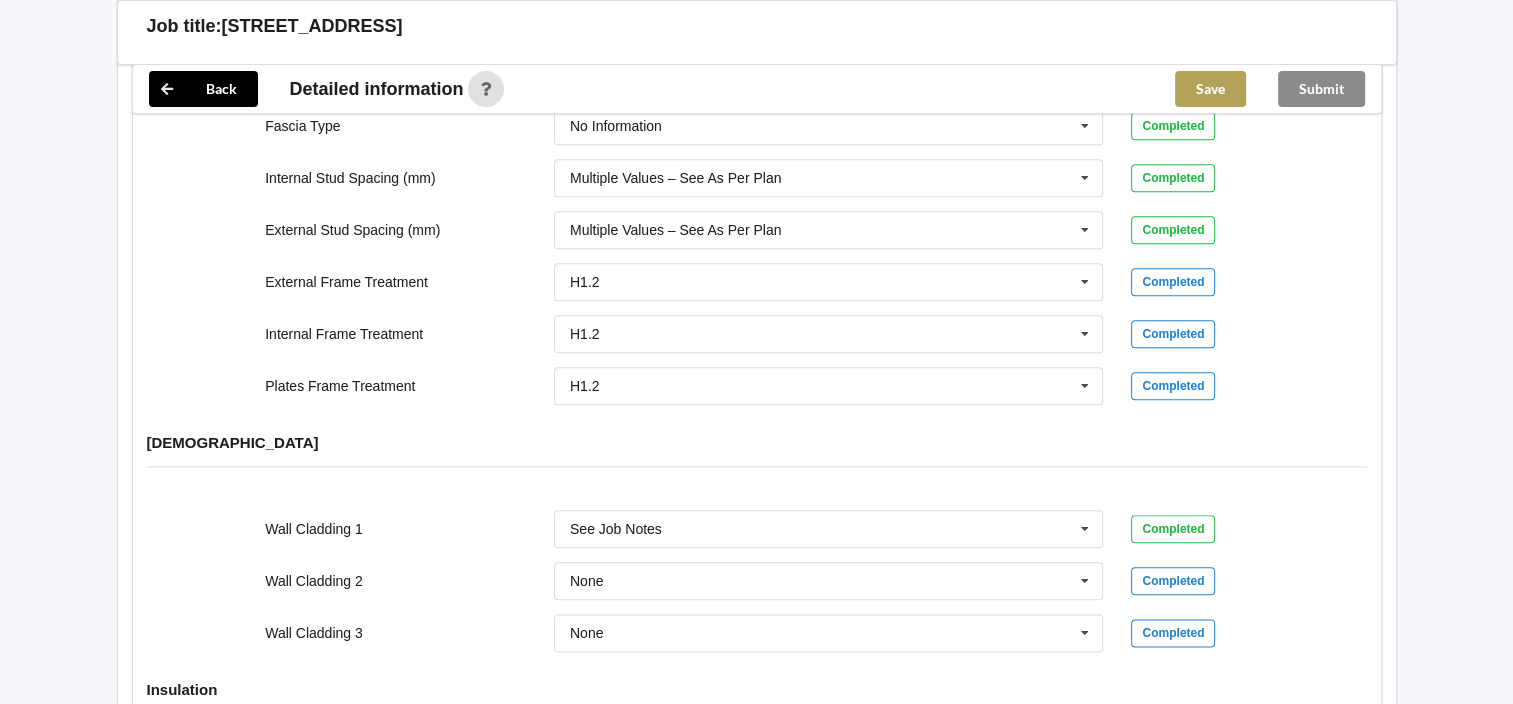 click on "Save" at bounding box center [1210, 89] 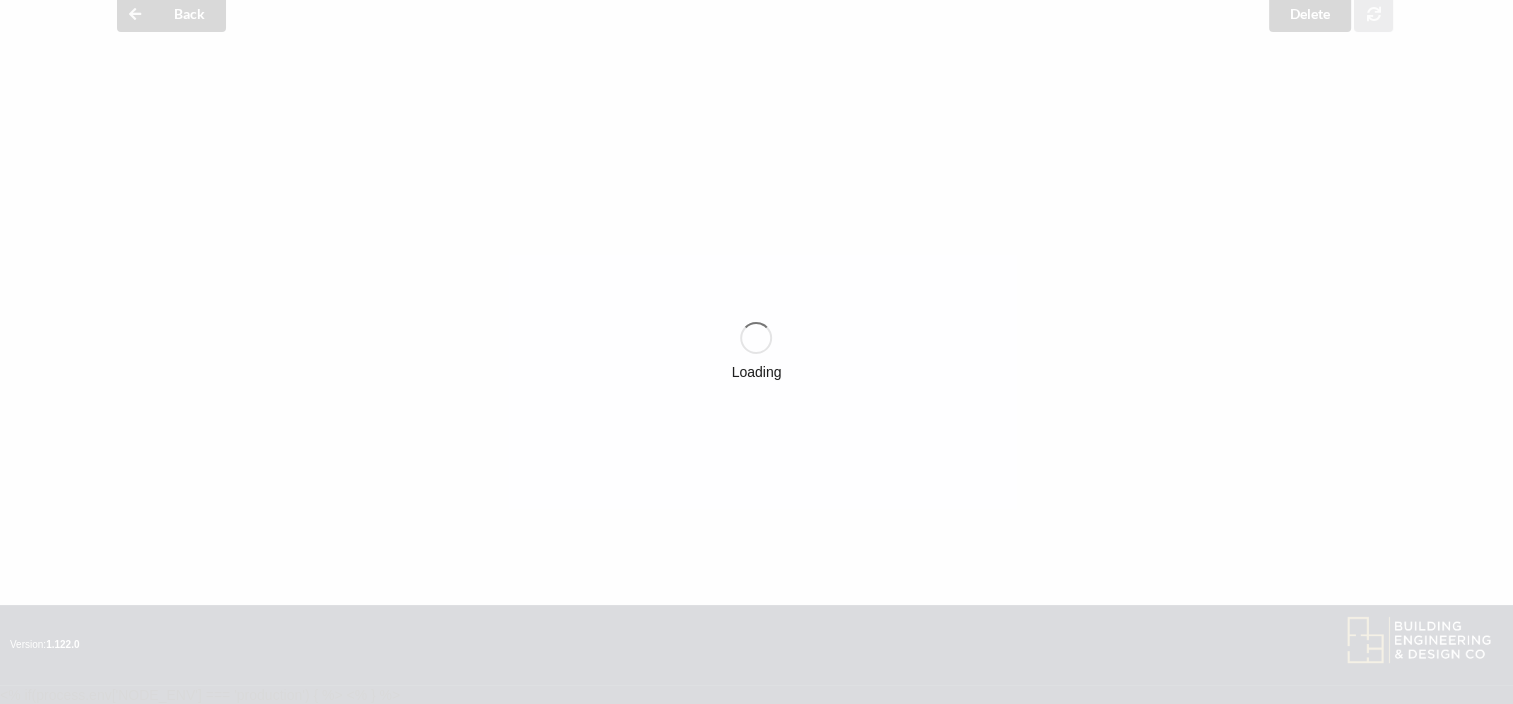 scroll, scrollTop: 2233, scrollLeft: 0, axis: vertical 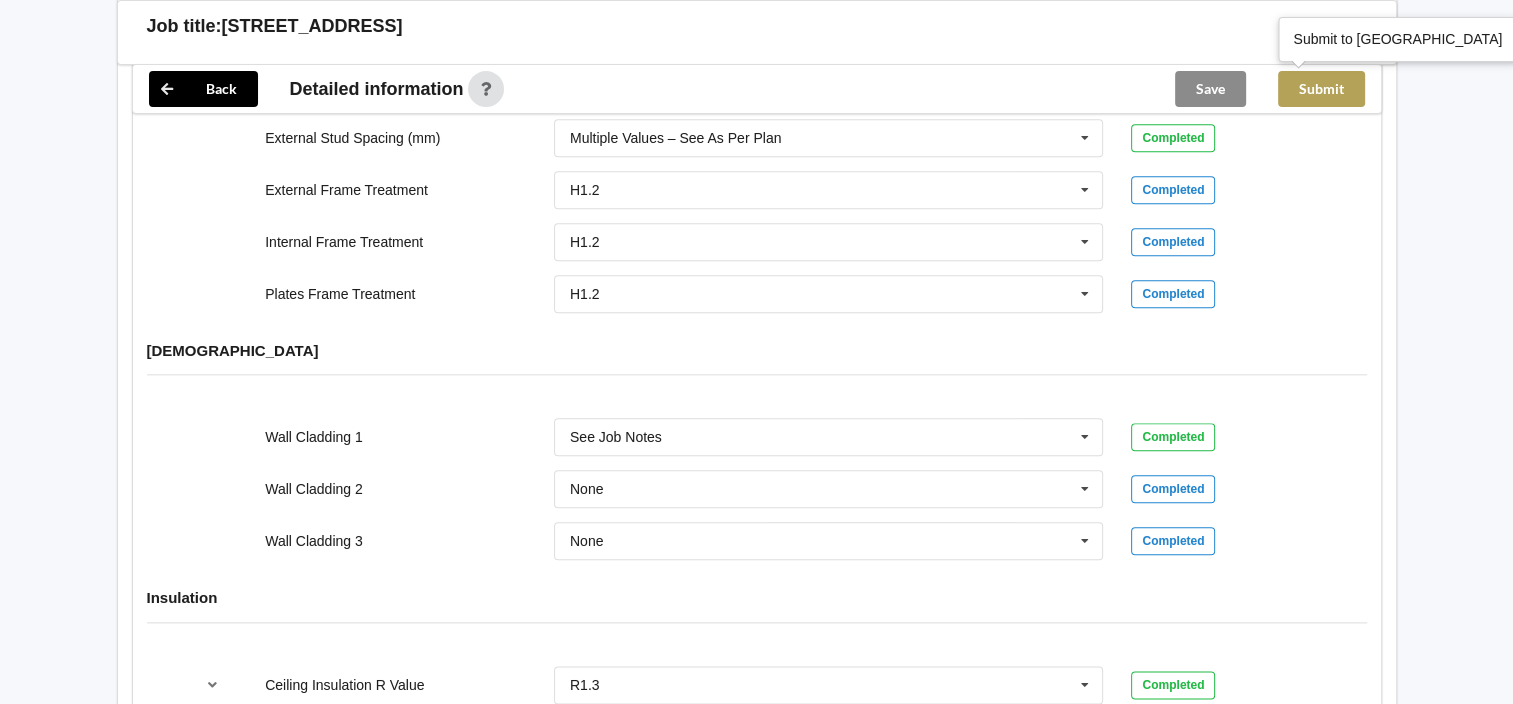 click on "Submit" at bounding box center [1321, 89] 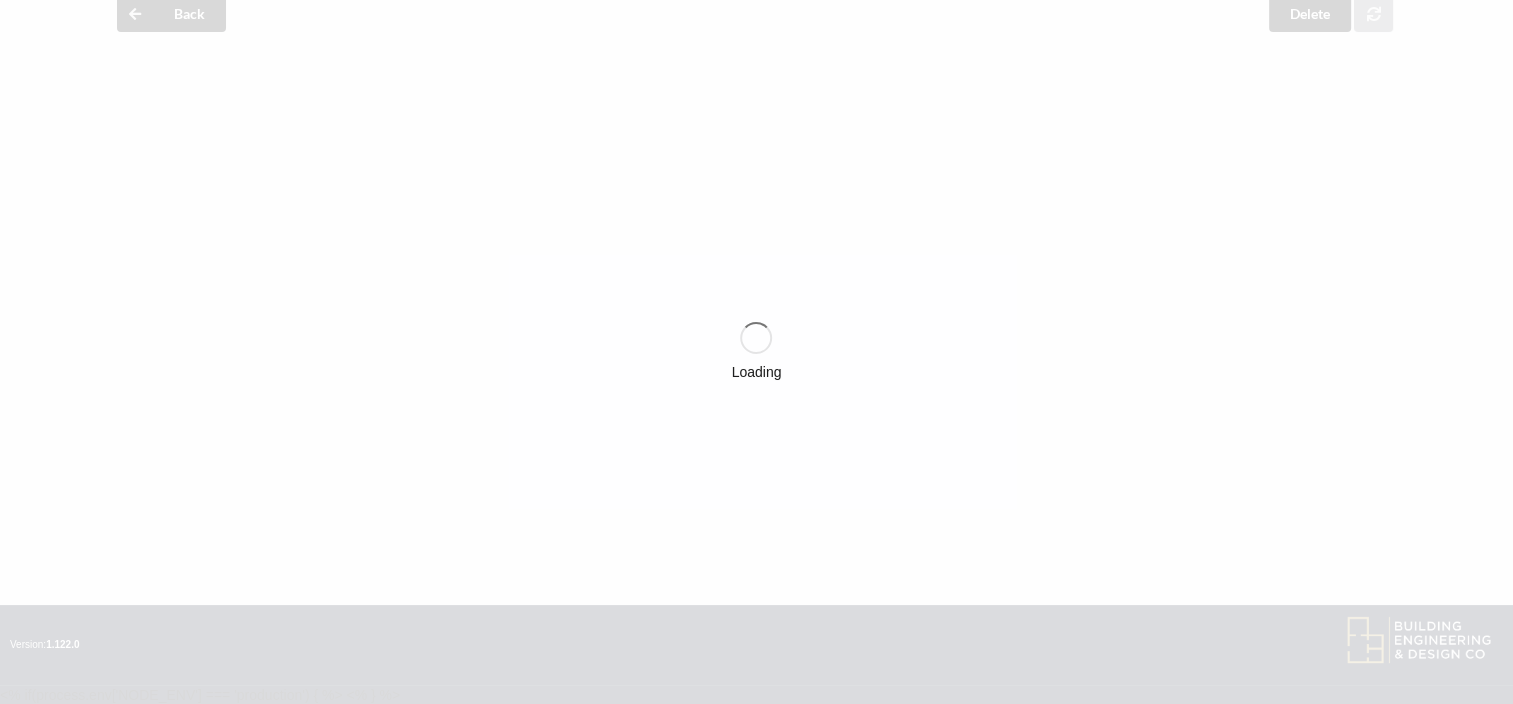 scroll, scrollTop: 2233, scrollLeft: 0, axis: vertical 